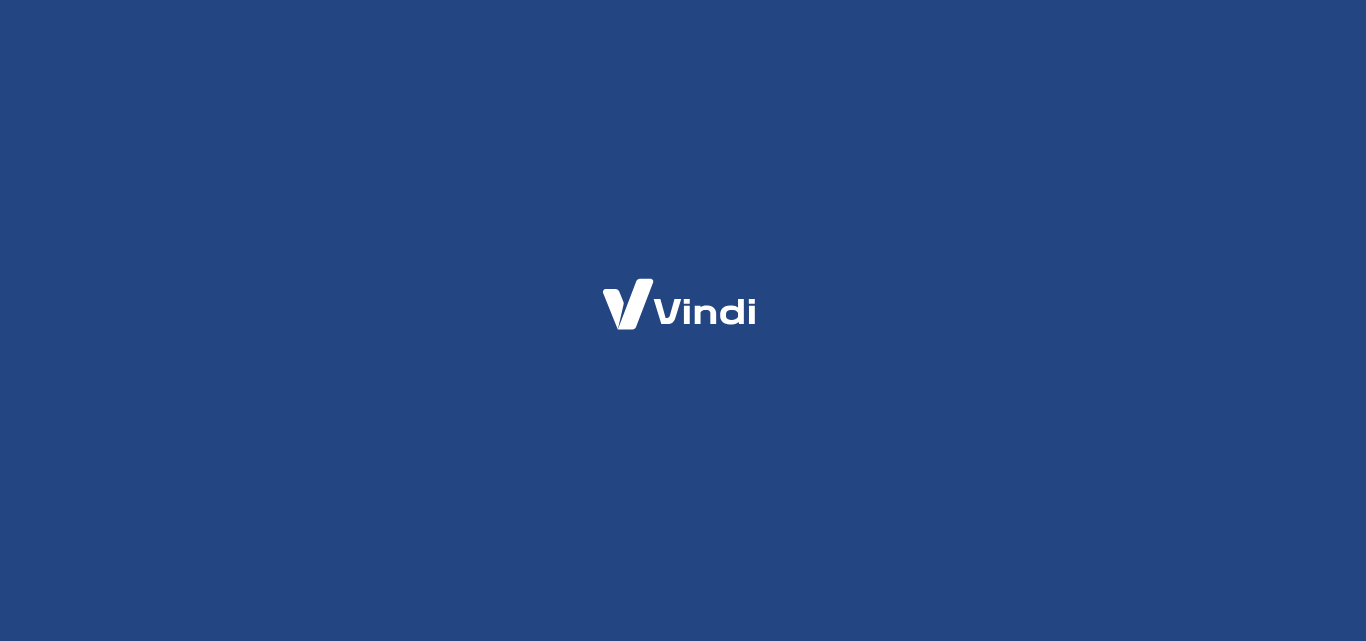 scroll, scrollTop: 0, scrollLeft: 0, axis: both 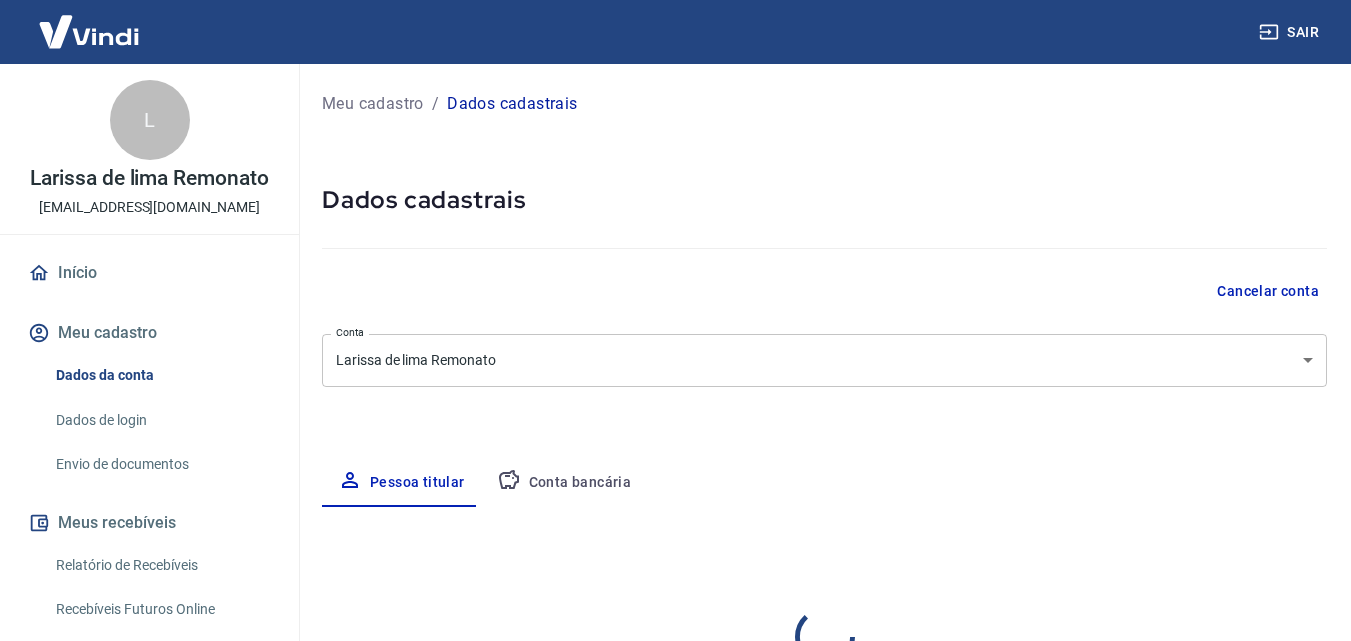 select on "PR" 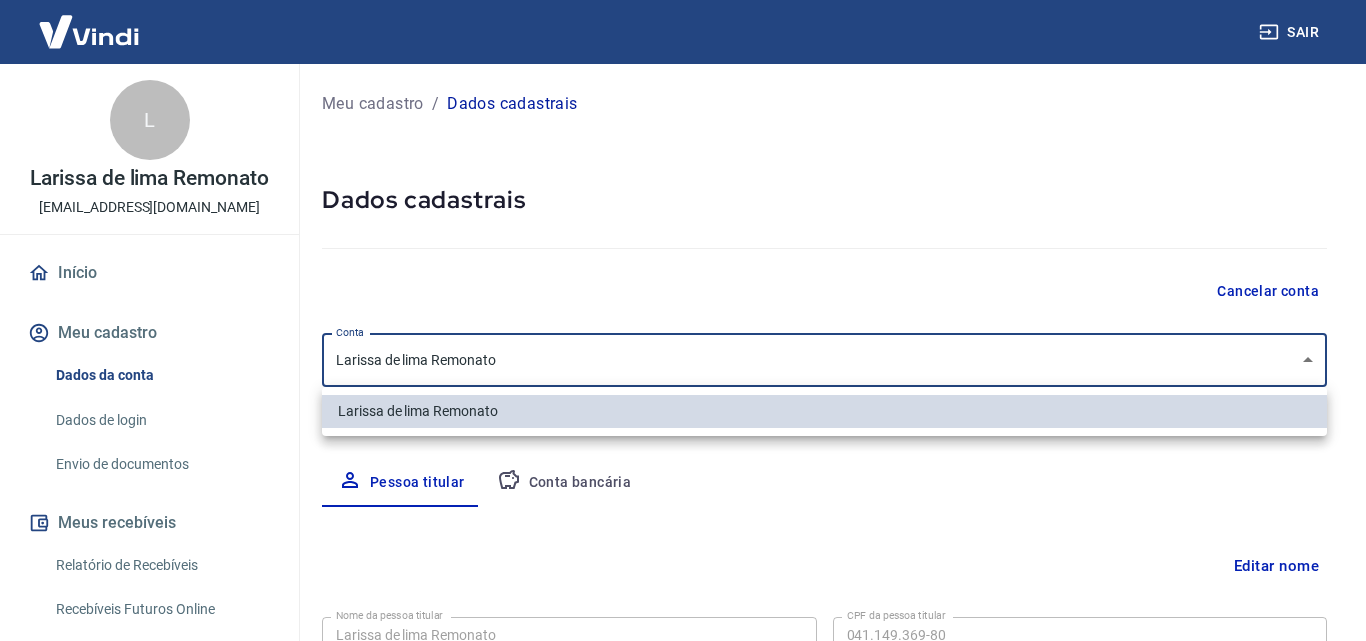 click on "Sair L Larissa de lima Remonato [EMAIL_ADDRESS][DOMAIN_NAME] Início Meu cadastro Dados da conta Dados de login Envio de documentos Meus recebíveis Relatório de Recebíveis Recebíveis Futuros Online Contratos com credores Disponibilização de agenda Segurança Fale conosco Volte para o portal de gerenciamento de vendas do Intermediador. Voltar para  Intermediador Meu cadastro / Dados cadastrais Dados cadastrais Cancelar conta [PERSON_NAME] de lima Remonato [object Object] [PERSON_NAME] titular Conta bancária Editar nome Nome da pessoa titular [PERSON_NAME] Remonato Nome da pessoa titular CPF da pessoa titular 041.149.369-80 CPF da pessoa titular Atenção! Seus recebimentos podem ficar temporariamente bloqueados se o nome da pessoa titular for editado. [PERSON_NAME] Endereço Editar endereço CEP 81510-000 CEP [GEOGRAPHIC_DATA] Filho Rua Número 1385 Número Complemento Complemento [GEOGRAPHIC_DATA] [GEOGRAPHIC_DATA] [GEOGRAPHIC_DATA] [GEOGRAPHIC_DATA] [GEOGRAPHIC_DATA] [GEOGRAPHIC_DATA] [GEOGRAPHIC_DATA] [GEOGRAPHIC_DATA] [GEOGRAPHIC_DATA]" at bounding box center (683, 320) 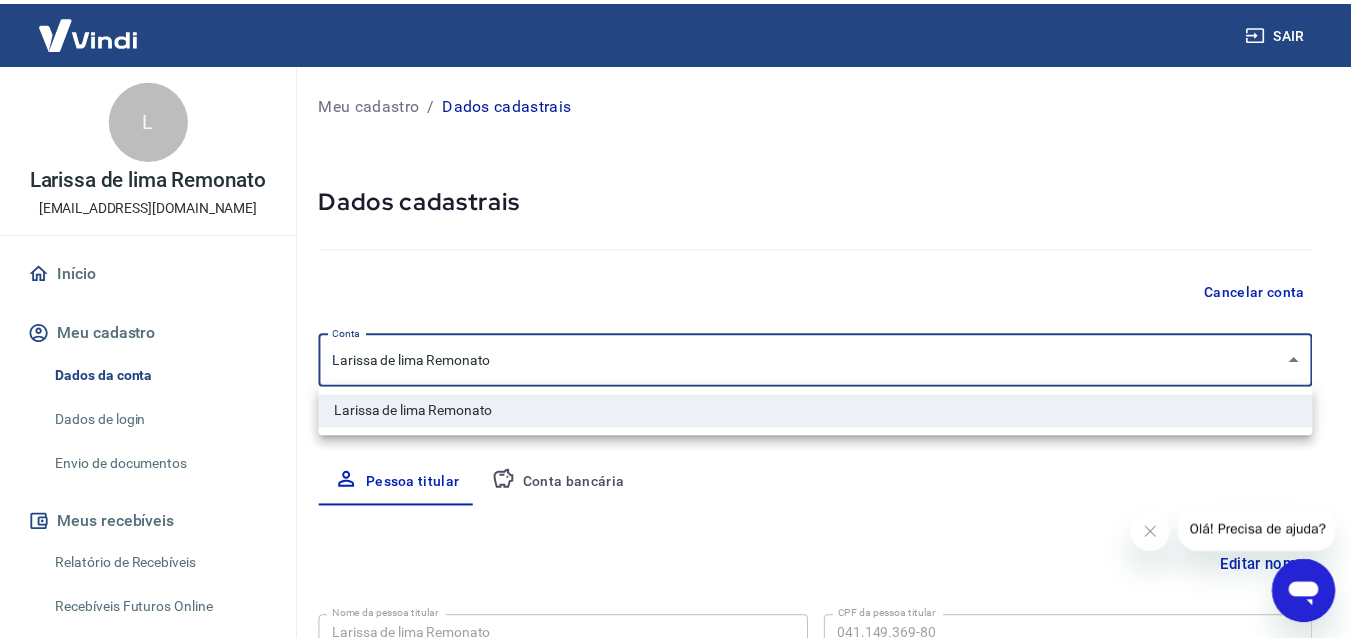 scroll, scrollTop: 0, scrollLeft: 0, axis: both 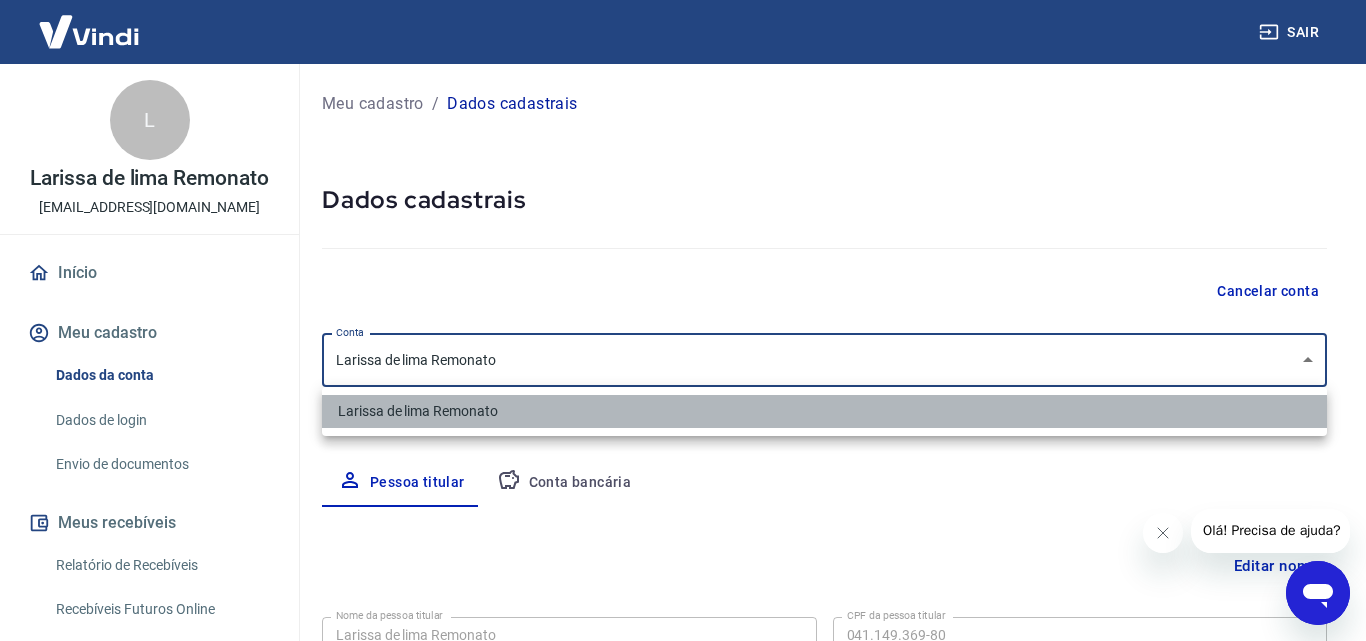 click on "Larissa de lima Remonato" at bounding box center (824, 411) 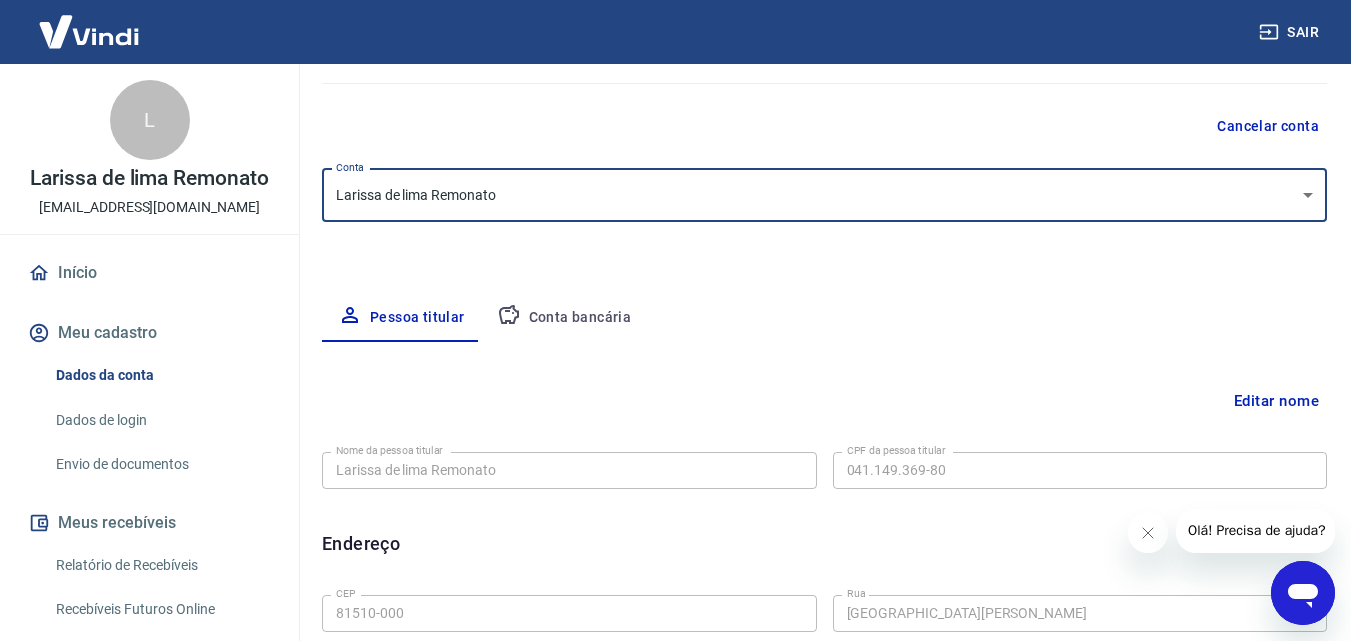 scroll, scrollTop: 167, scrollLeft: 0, axis: vertical 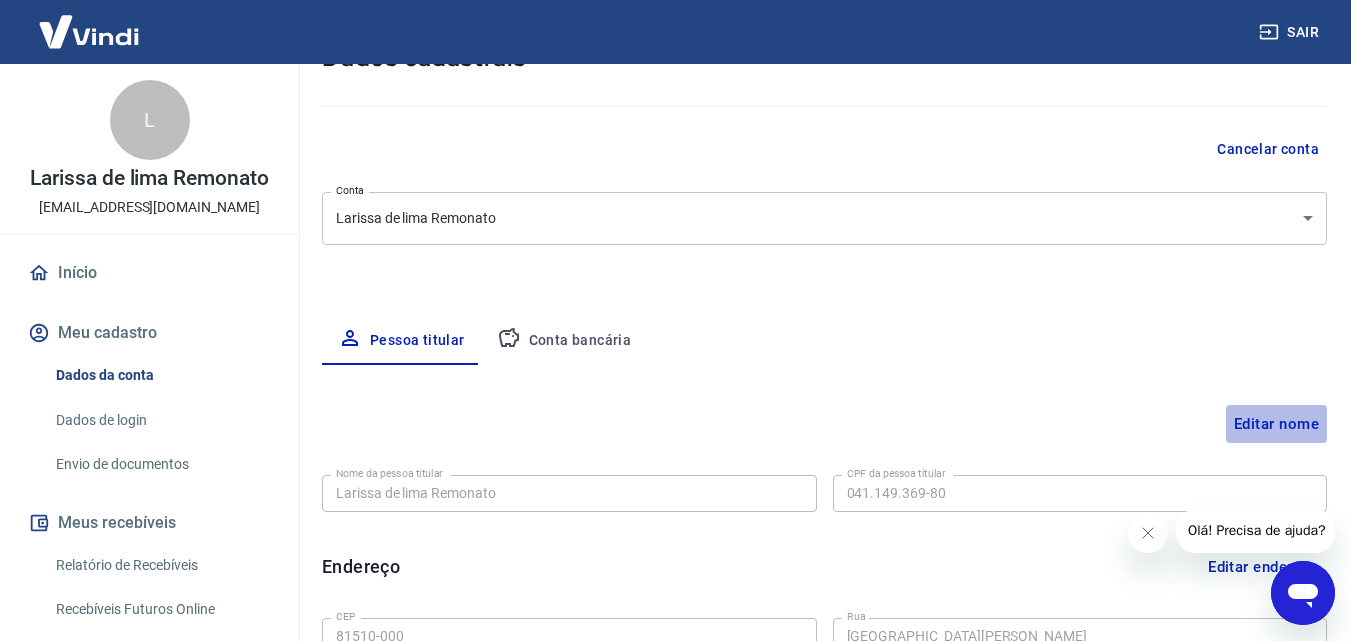 click on "Editar nome" at bounding box center (1276, 424) 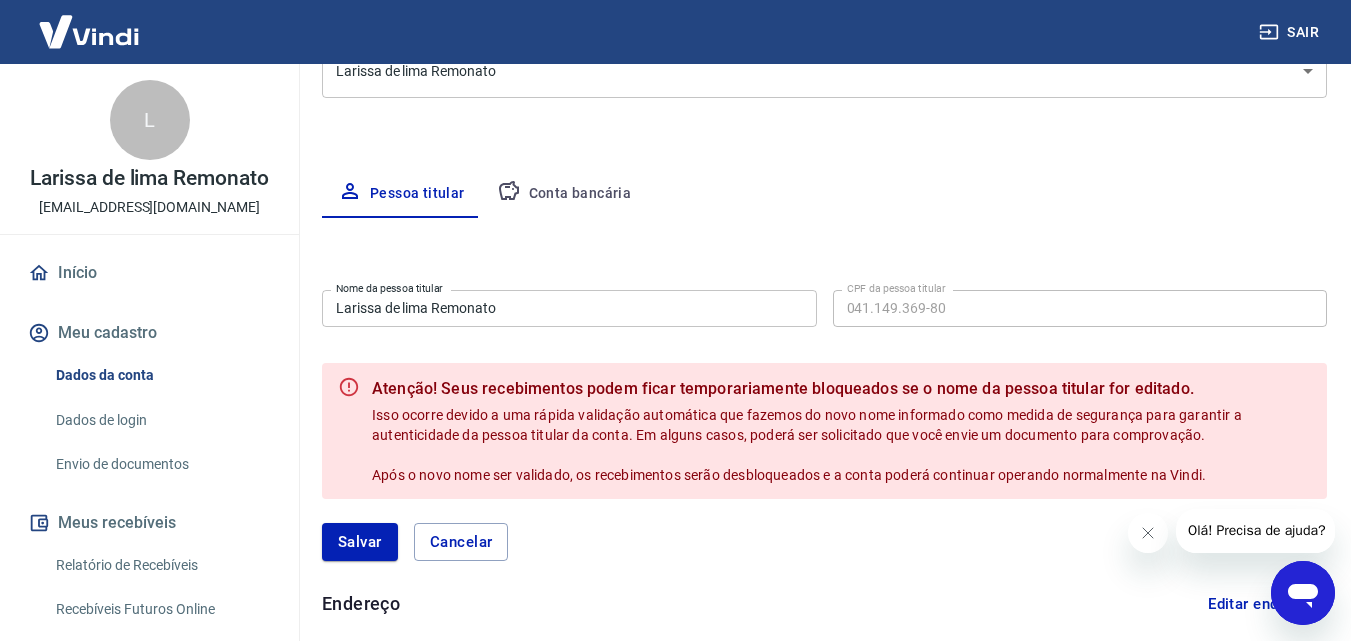 scroll, scrollTop: 287, scrollLeft: 0, axis: vertical 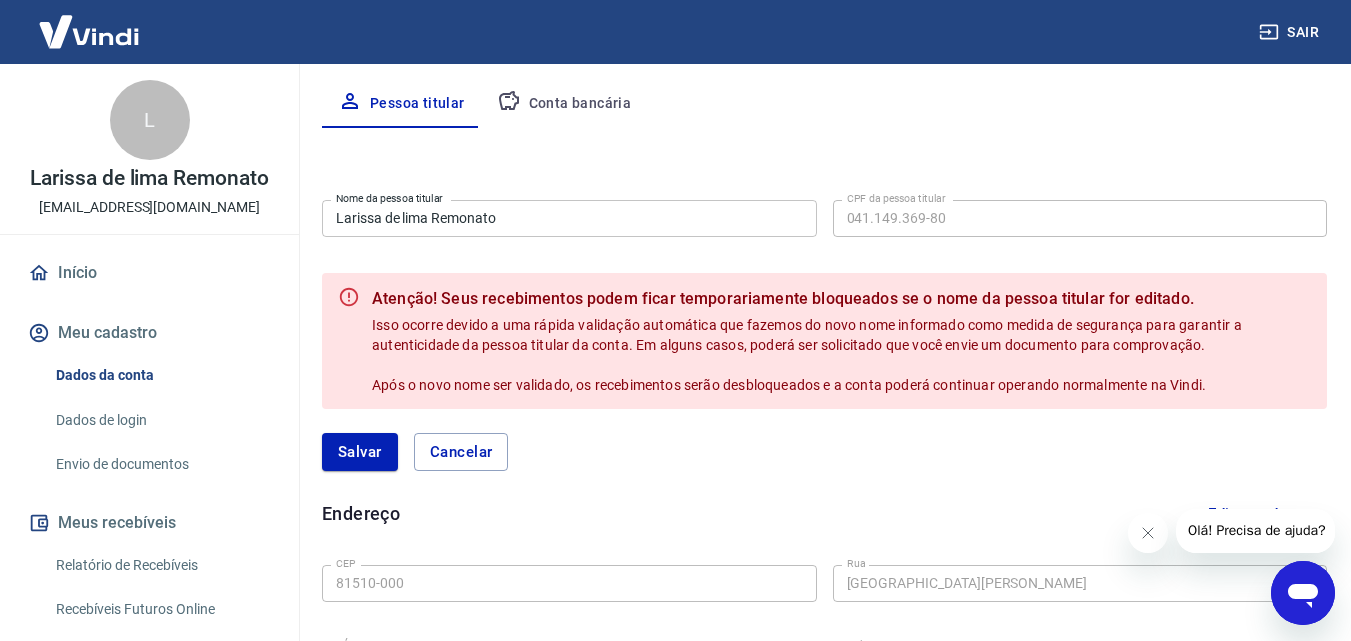 click 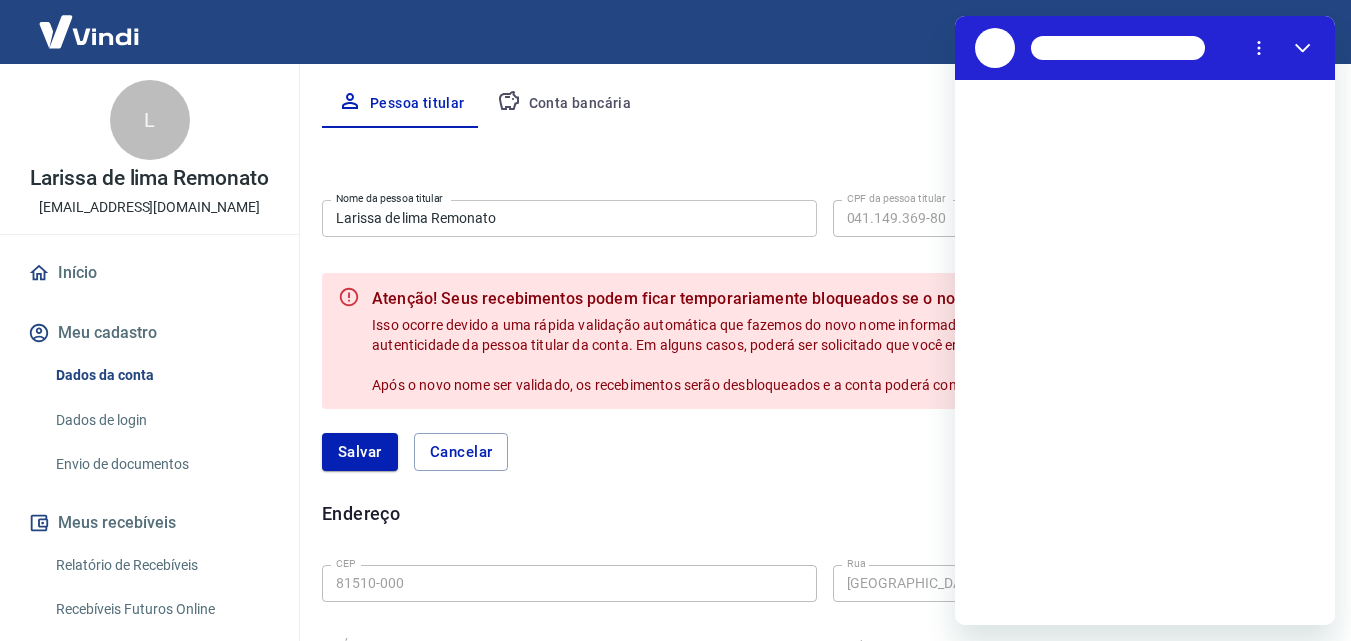 scroll, scrollTop: 0, scrollLeft: 0, axis: both 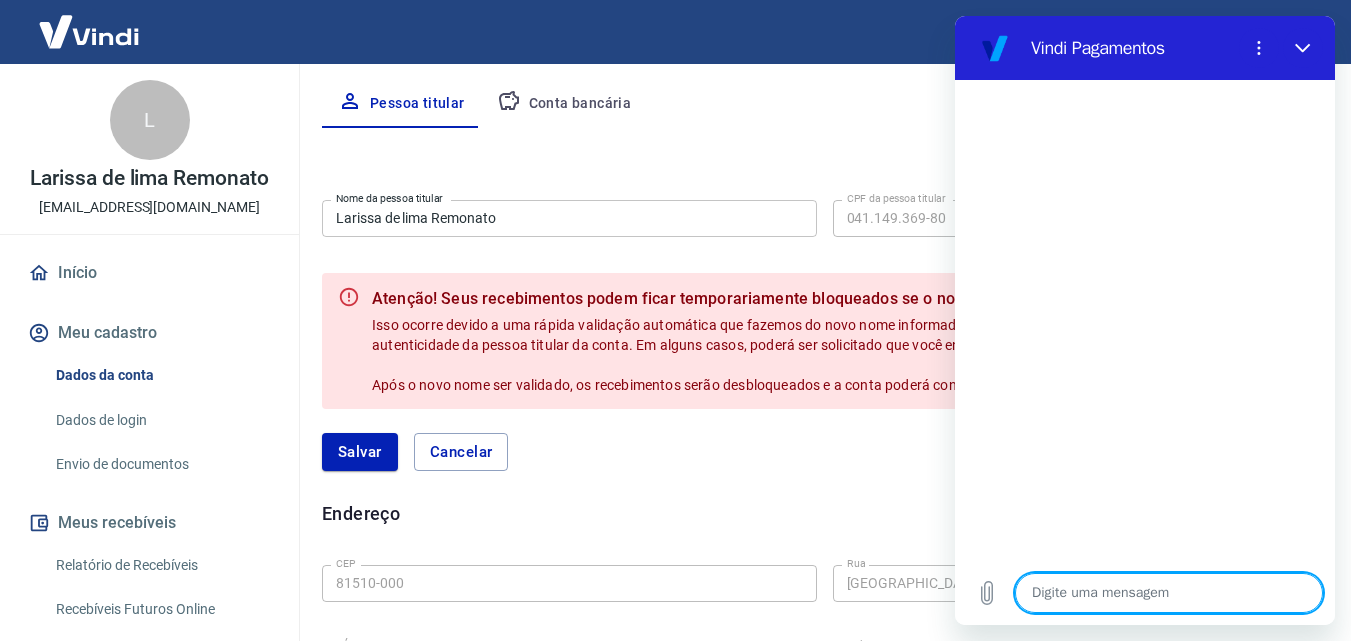 click at bounding box center [1169, 593] 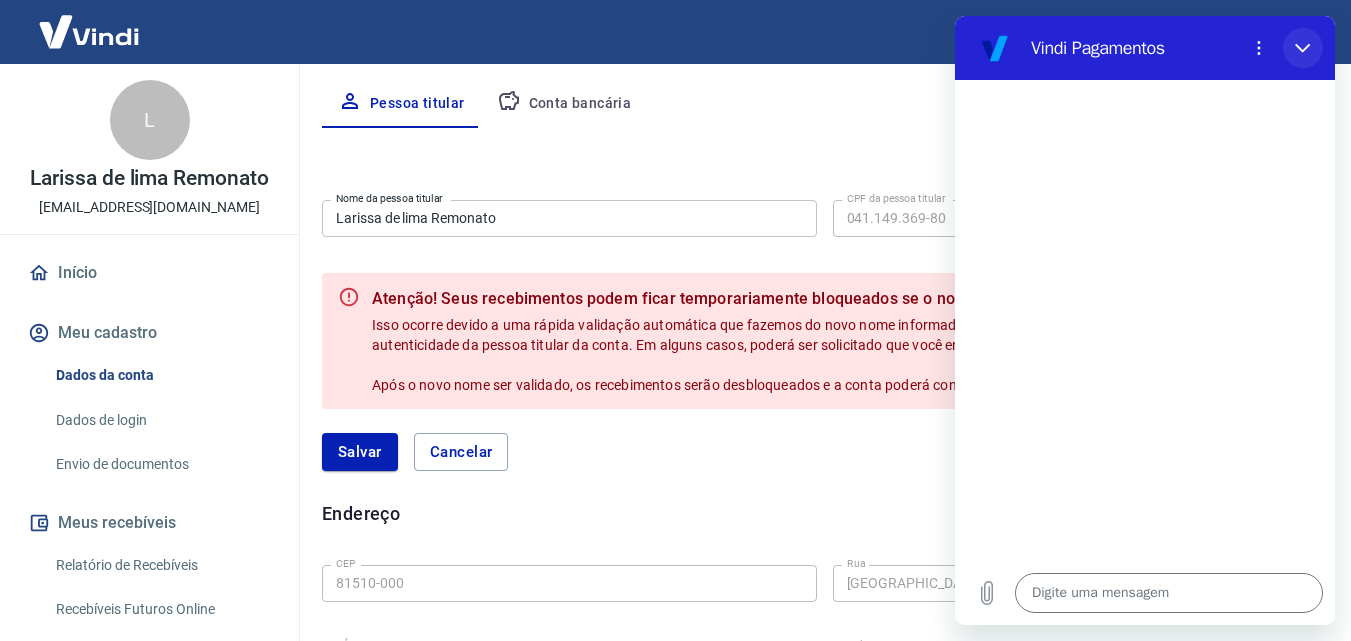 click 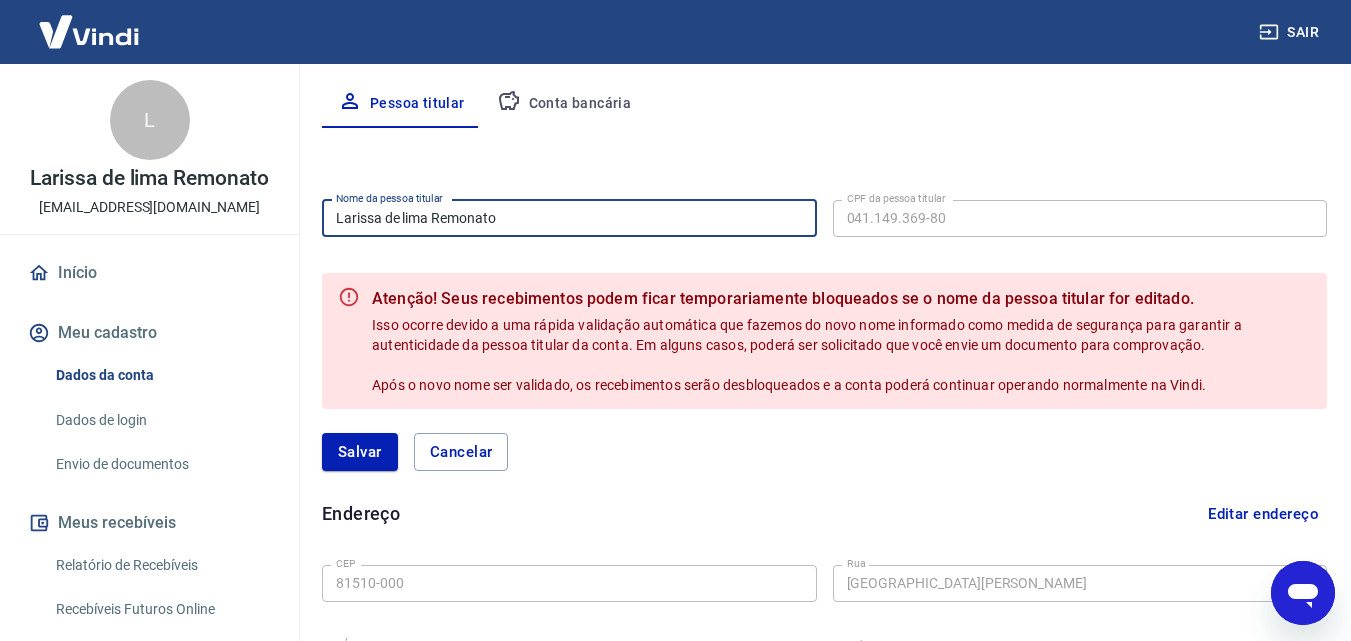click on "Larissa de lima Remonato" at bounding box center [569, 218] 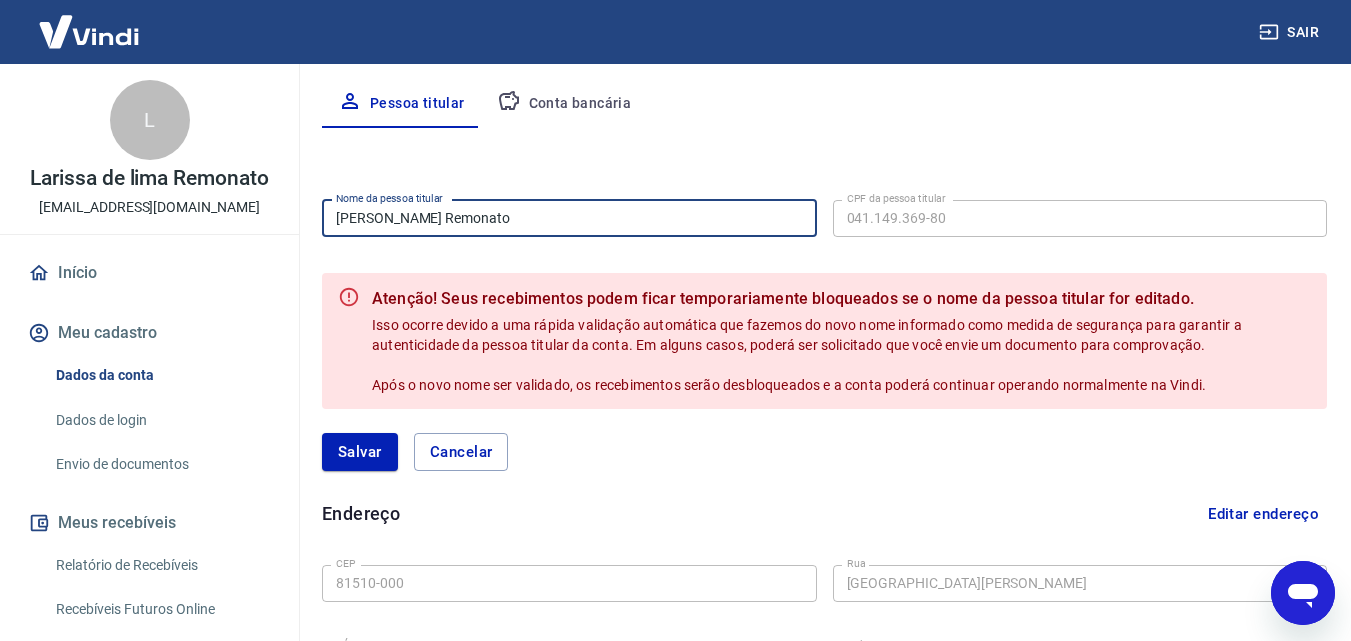 type on "[PERSON_NAME] Remonato" 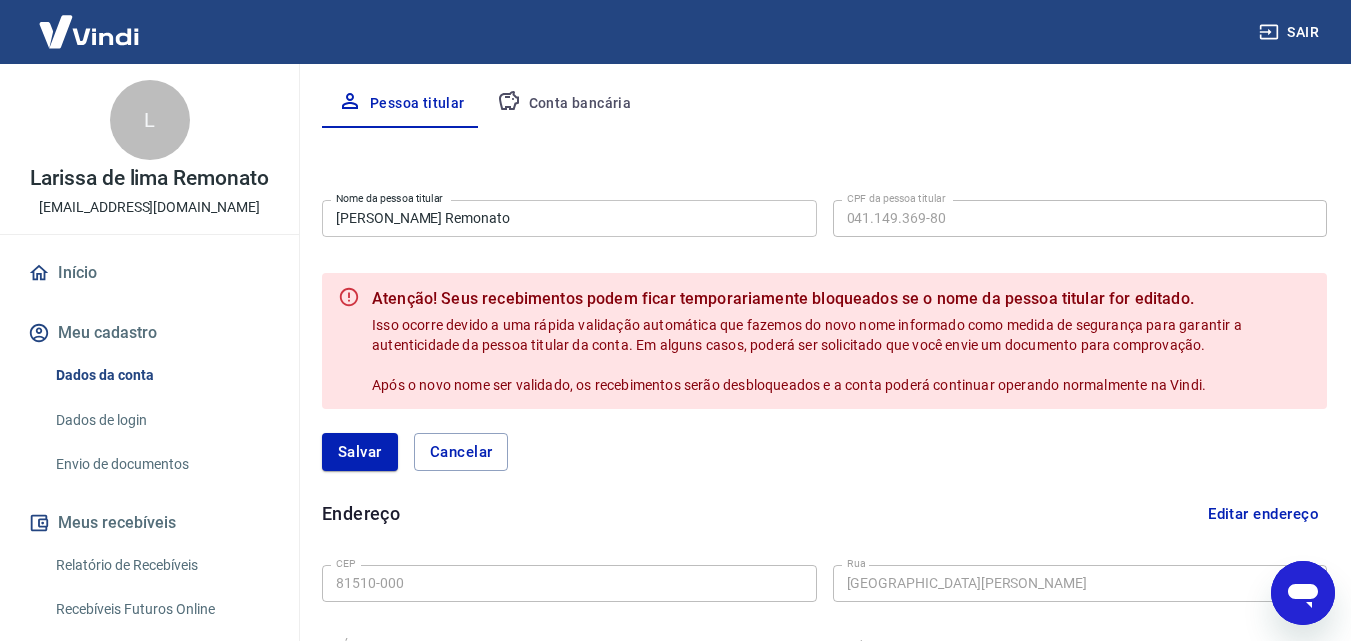 type on "x" 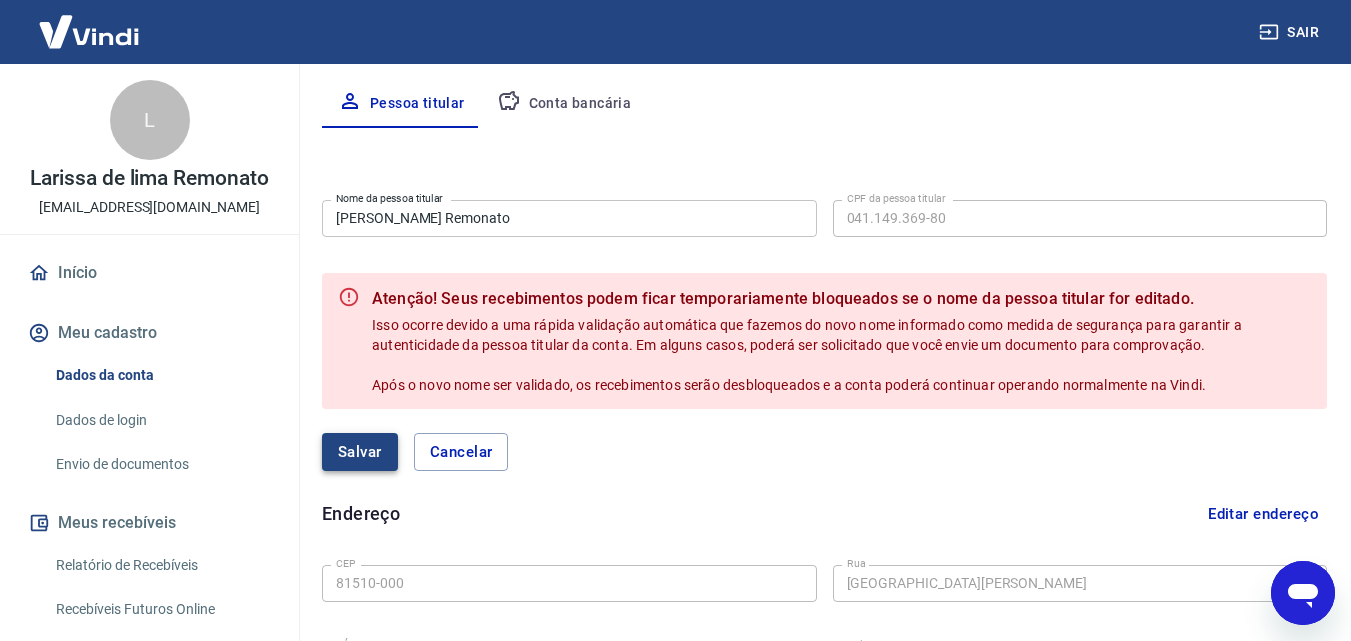click on "Salvar" at bounding box center (360, 452) 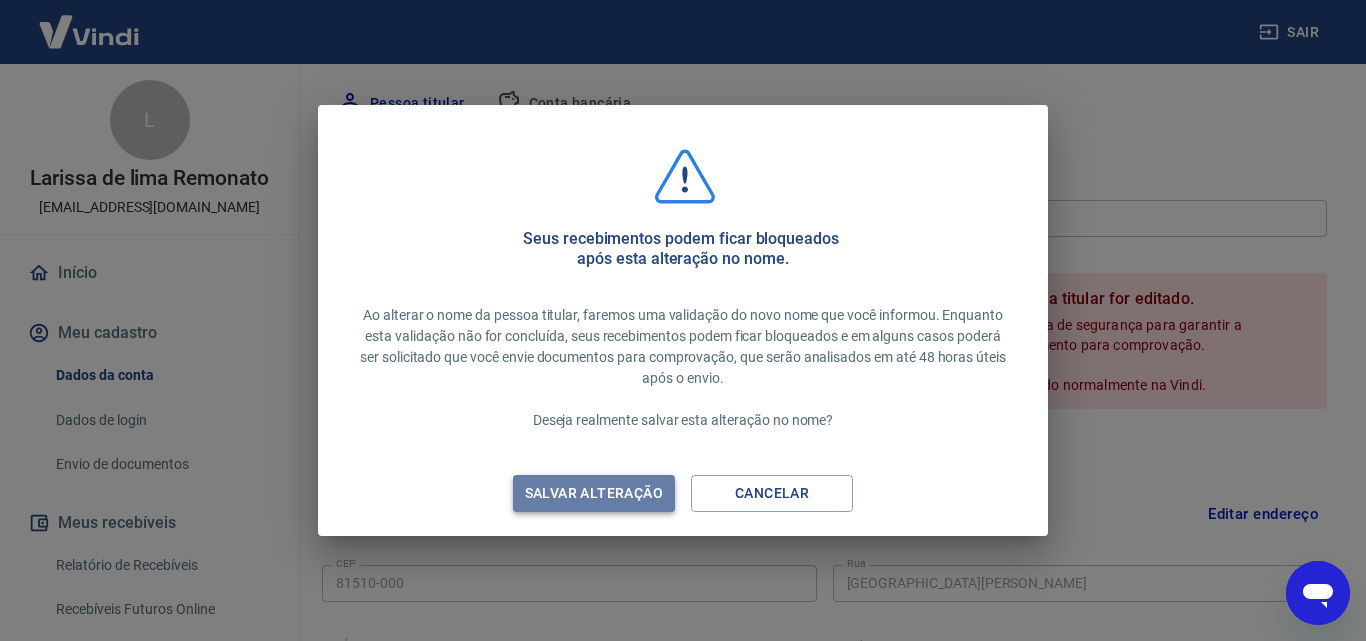 click on "Salvar alteração" at bounding box center [594, 493] 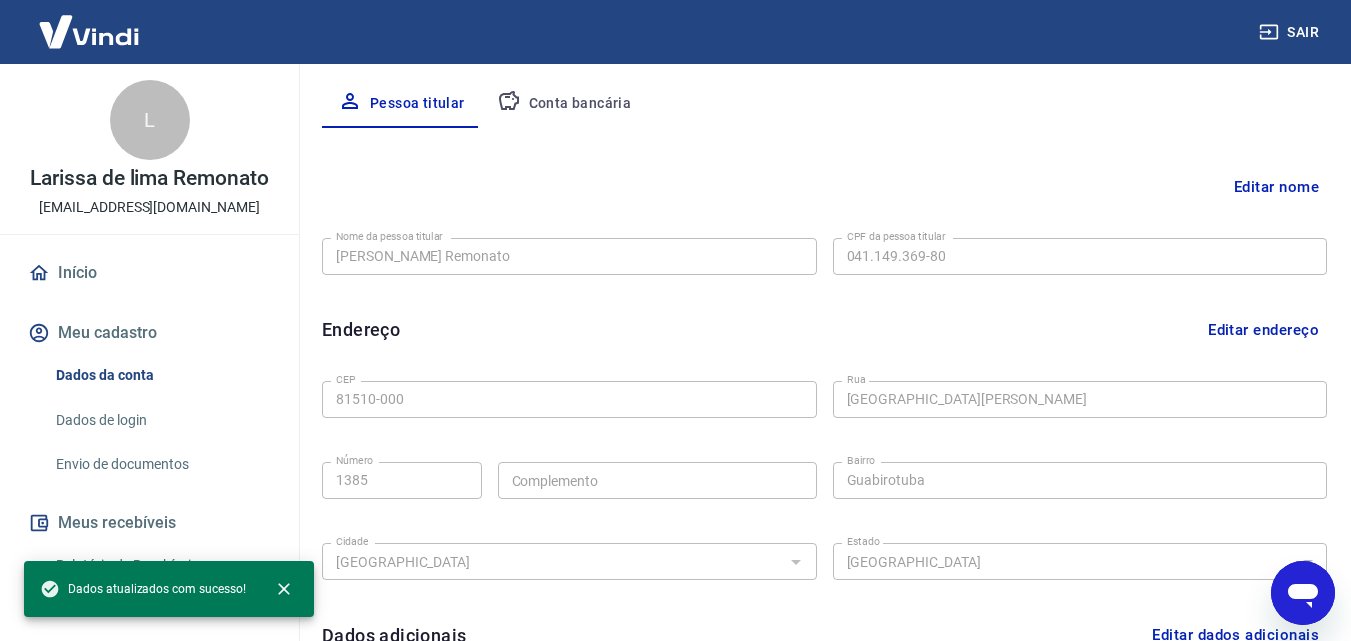 click on "Nome da pessoa titular [PERSON_NAME] Remonato Nome da pessoa titular CPF da pessoa titular 041.149.369-80 CPF da pessoa titular" at bounding box center (824, 254) 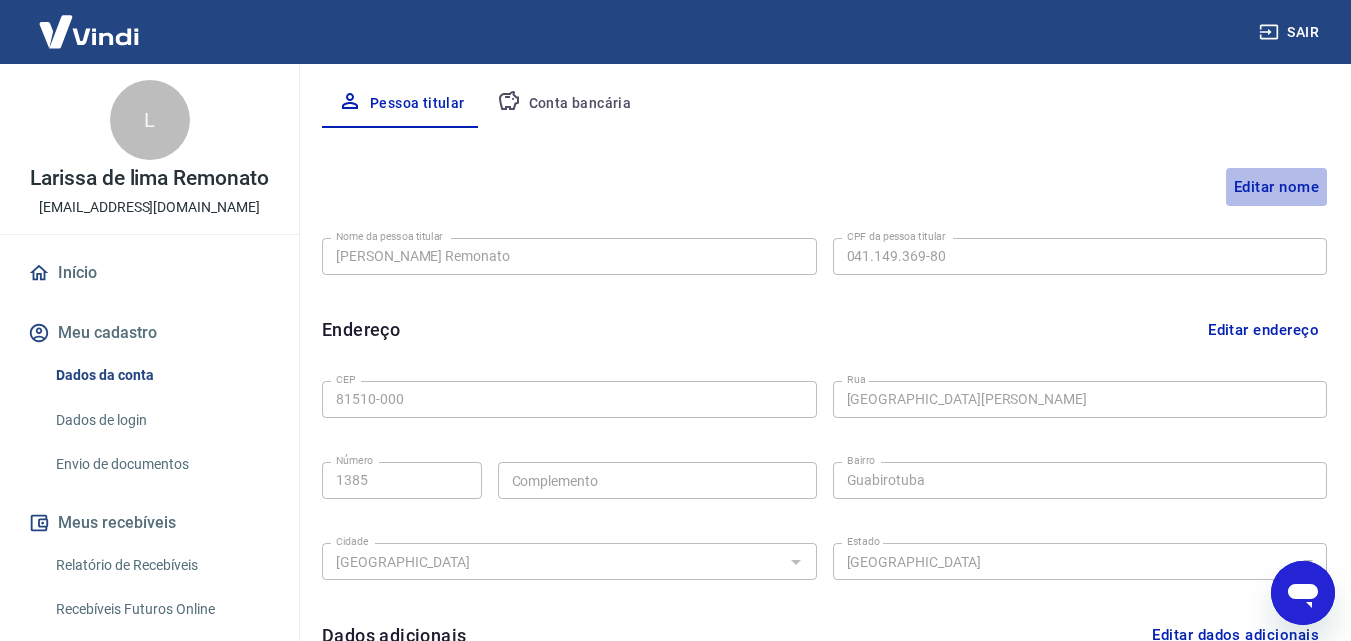click on "Editar nome" at bounding box center [1276, 187] 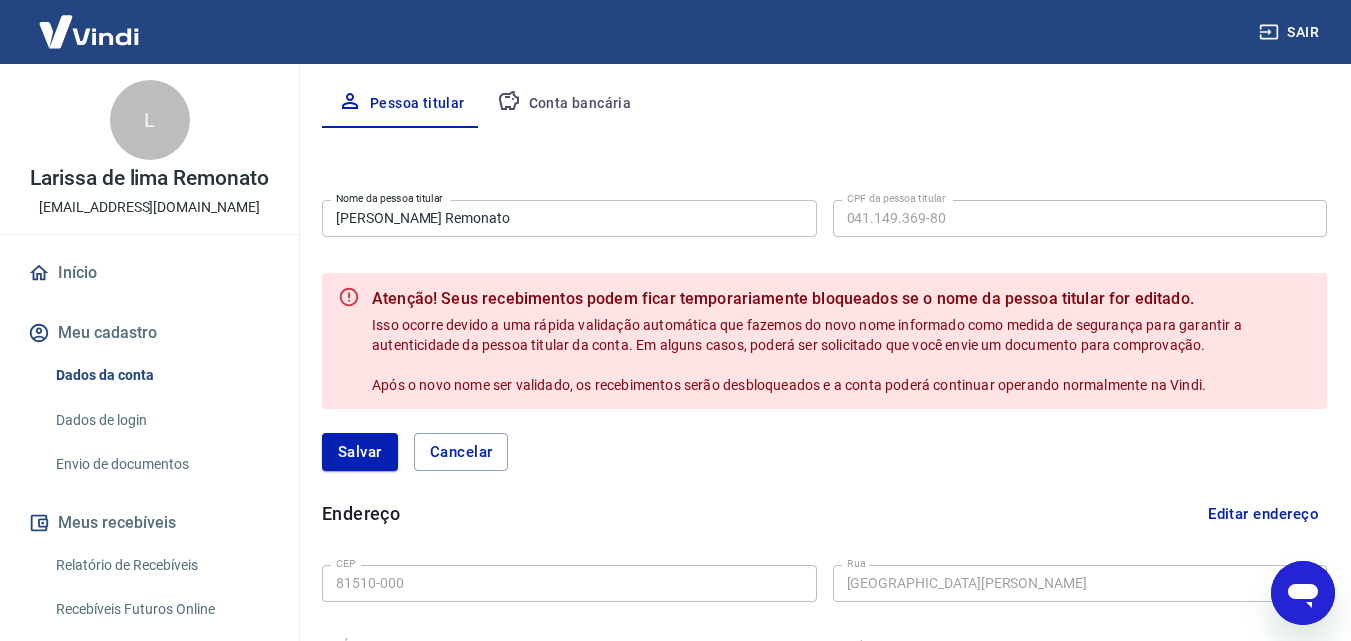 click on "Nome da pessoa titular [PERSON_NAME] Remonato Nome da pessoa titular CPF da pessoa titular 041.149.369-80 CPF da pessoa titular" at bounding box center (824, 216) 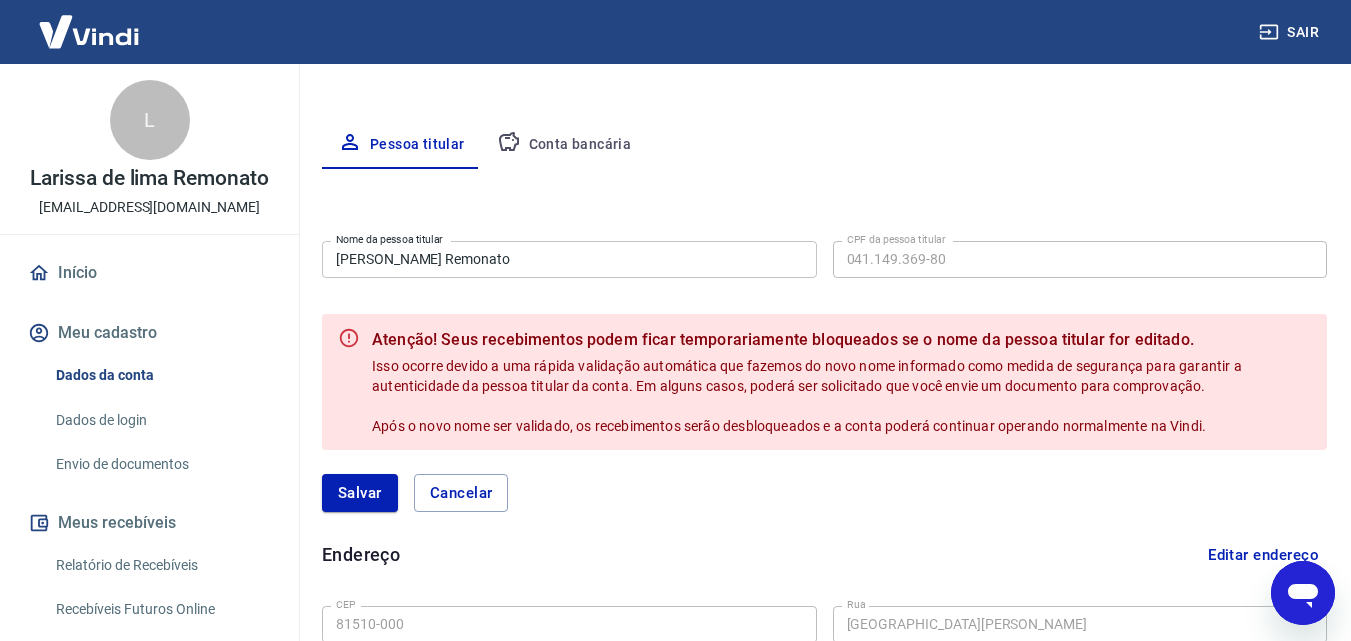 scroll, scrollTop: 331, scrollLeft: 0, axis: vertical 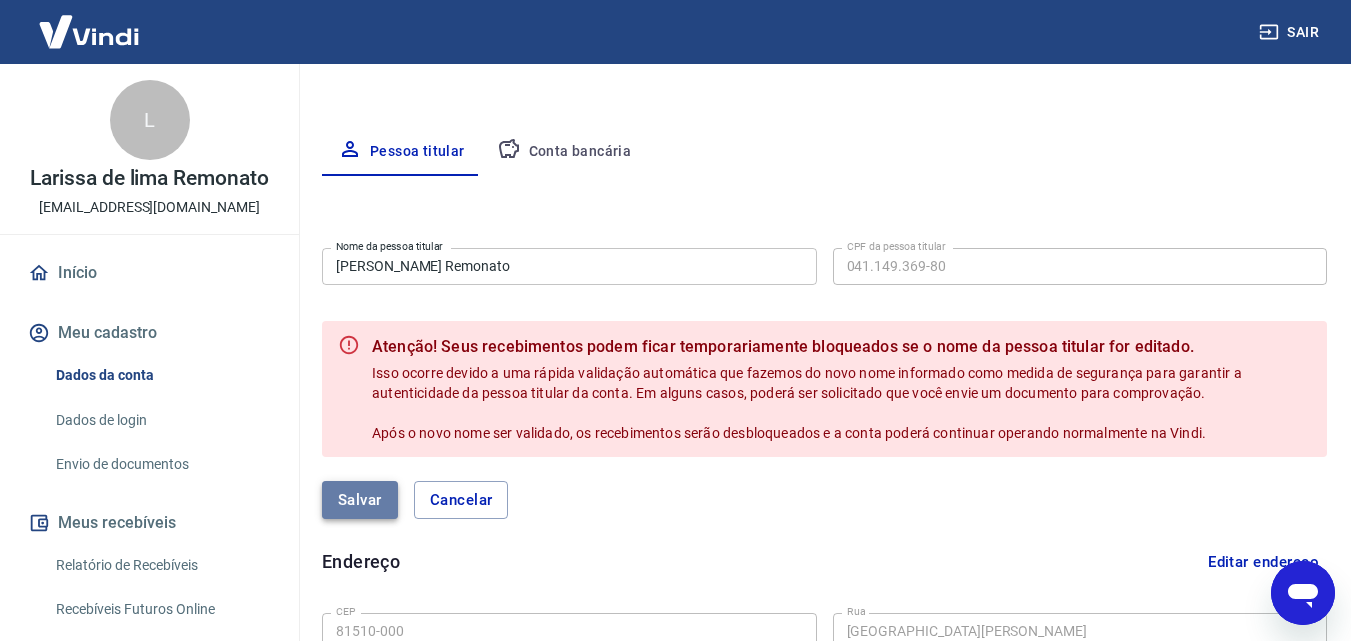 click on "Salvar" at bounding box center [360, 500] 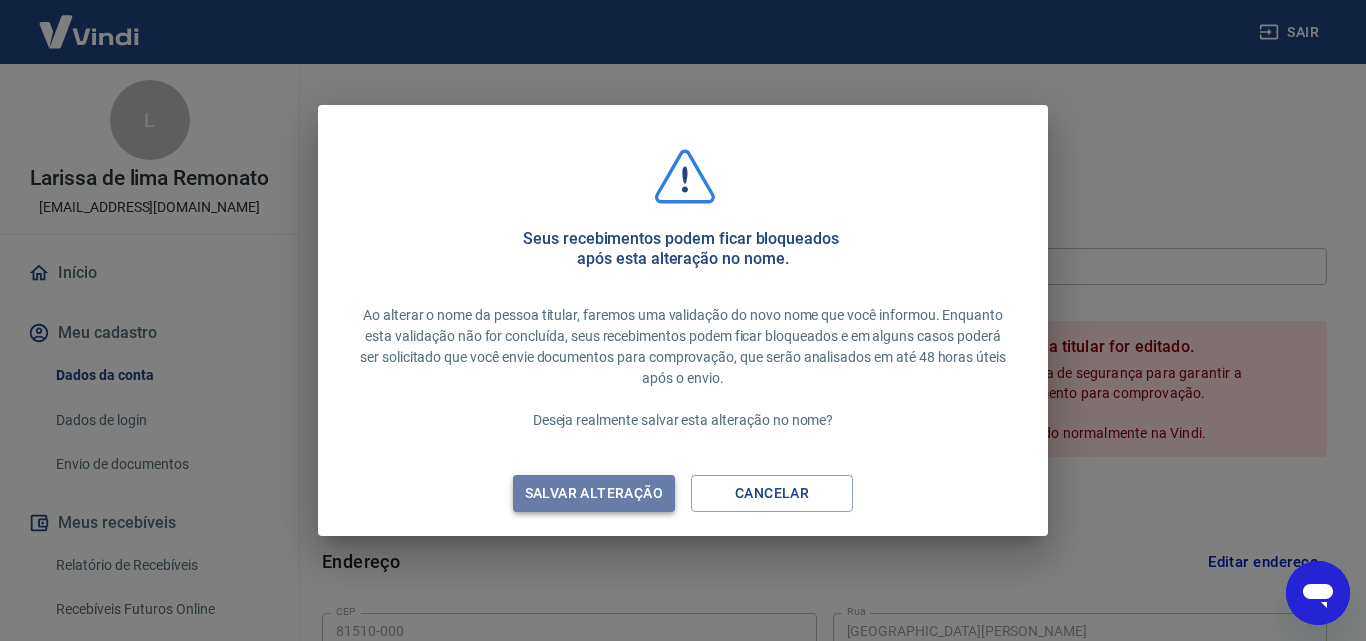 click on "Salvar alteração" at bounding box center (594, 493) 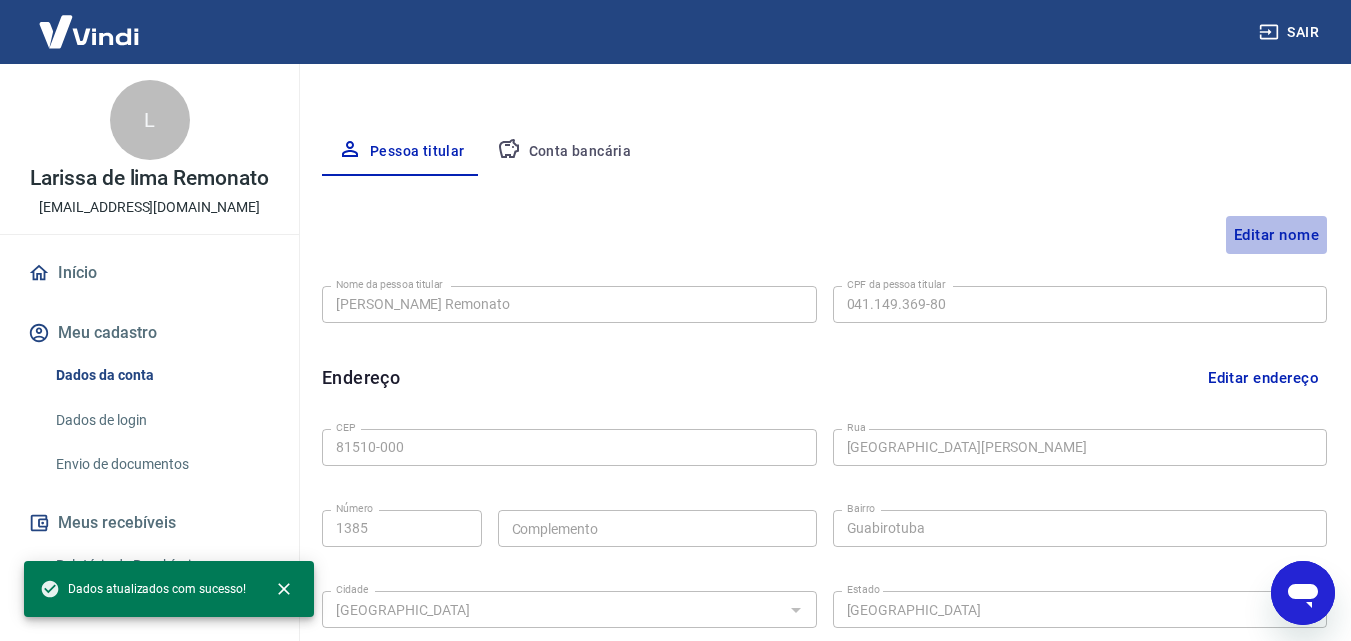 click on "Editar nome" at bounding box center [1276, 235] 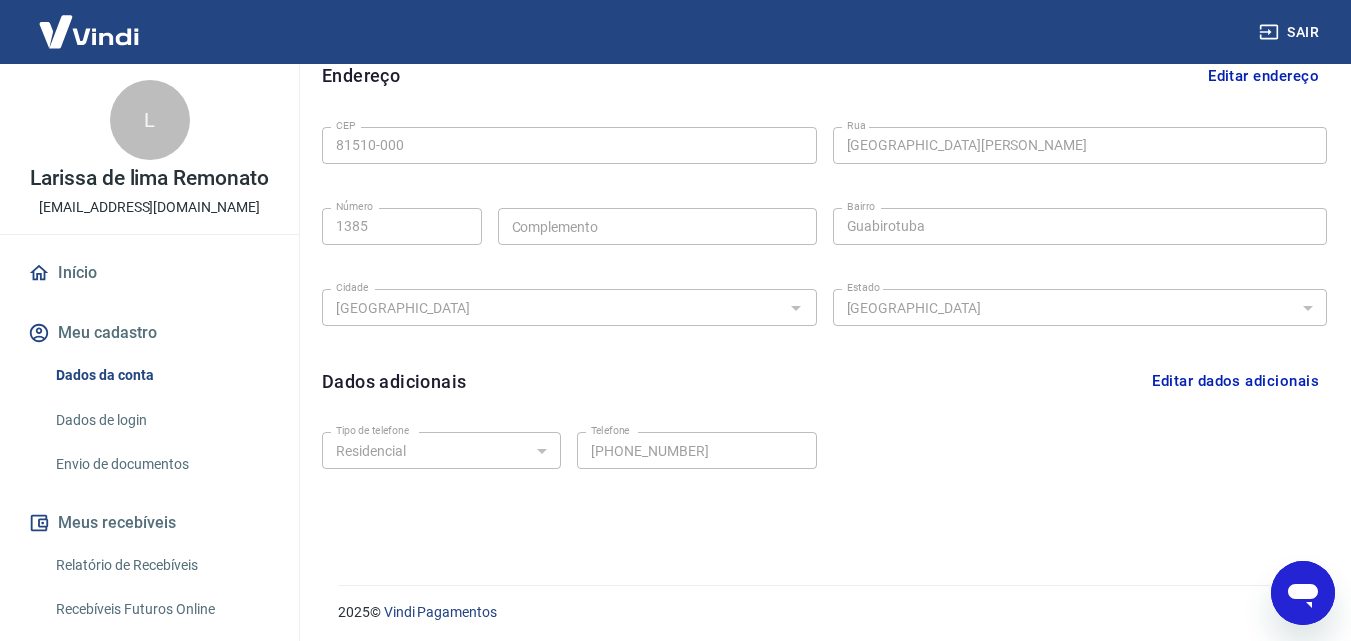 scroll, scrollTop: 823, scrollLeft: 0, axis: vertical 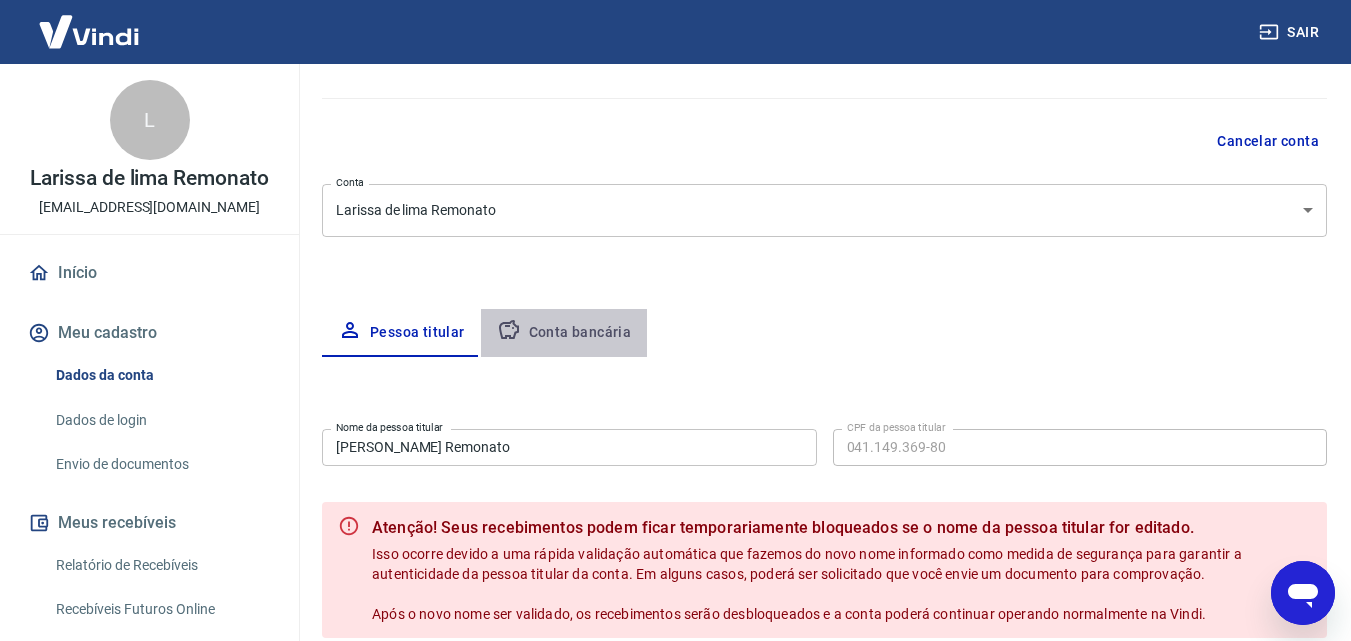 click on "Conta bancária" at bounding box center [564, 333] 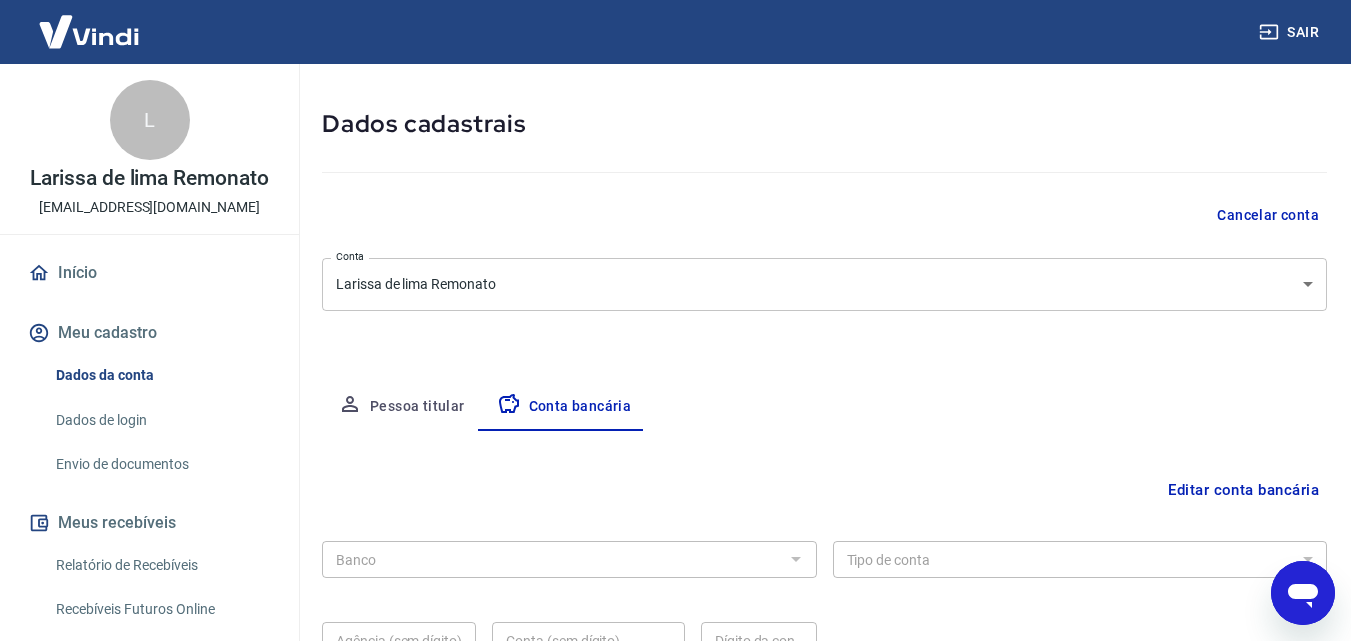 scroll, scrollTop: 150, scrollLeft: 0, axis: vertical 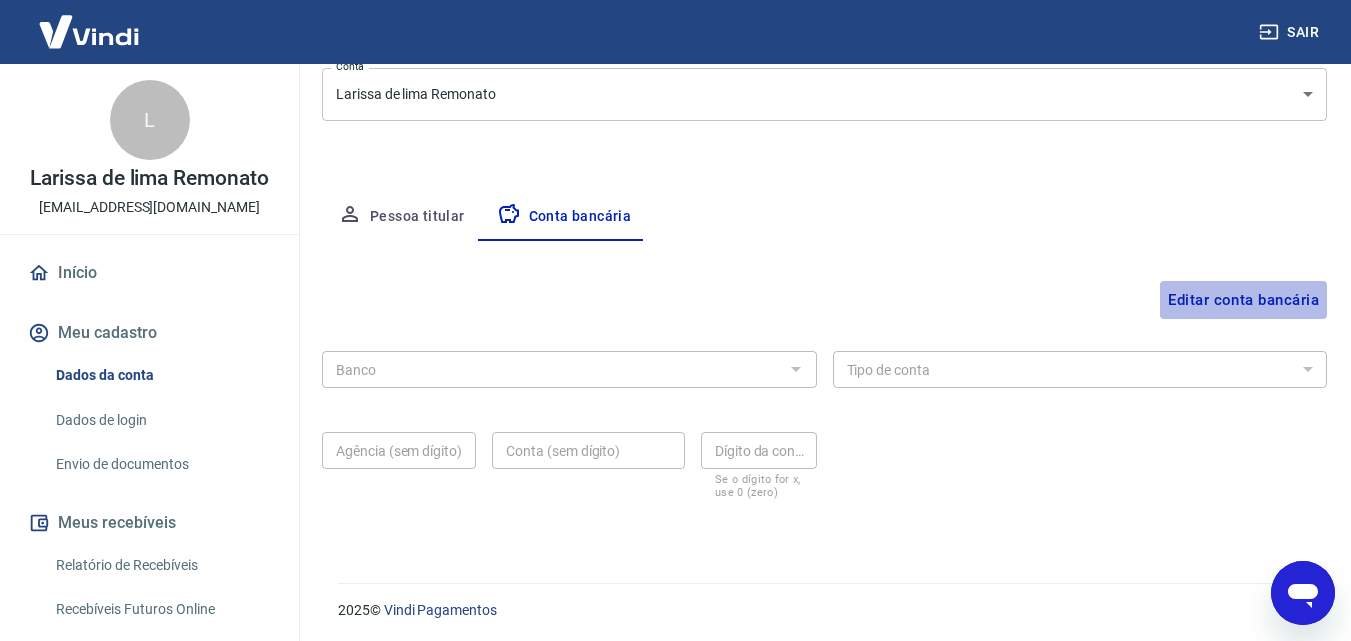 click on "Editar conta bancária" at bounding box center [1243, 300] 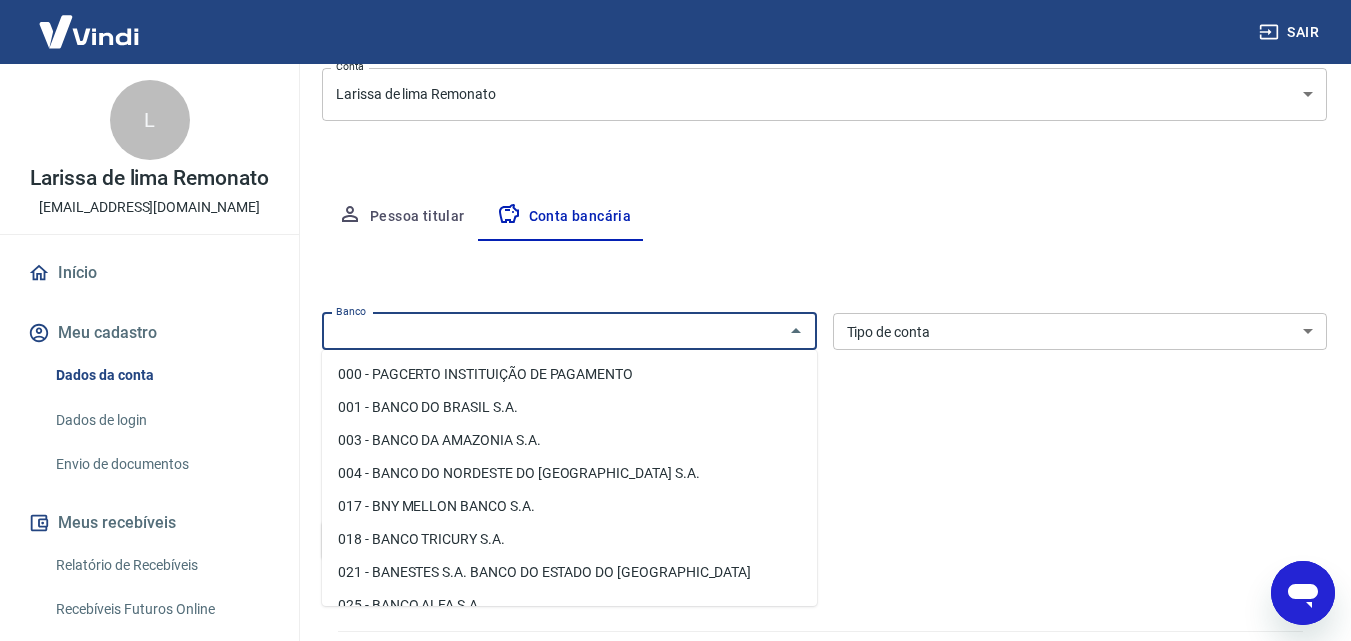 click on "Banco" at bounding box center [553, 331] 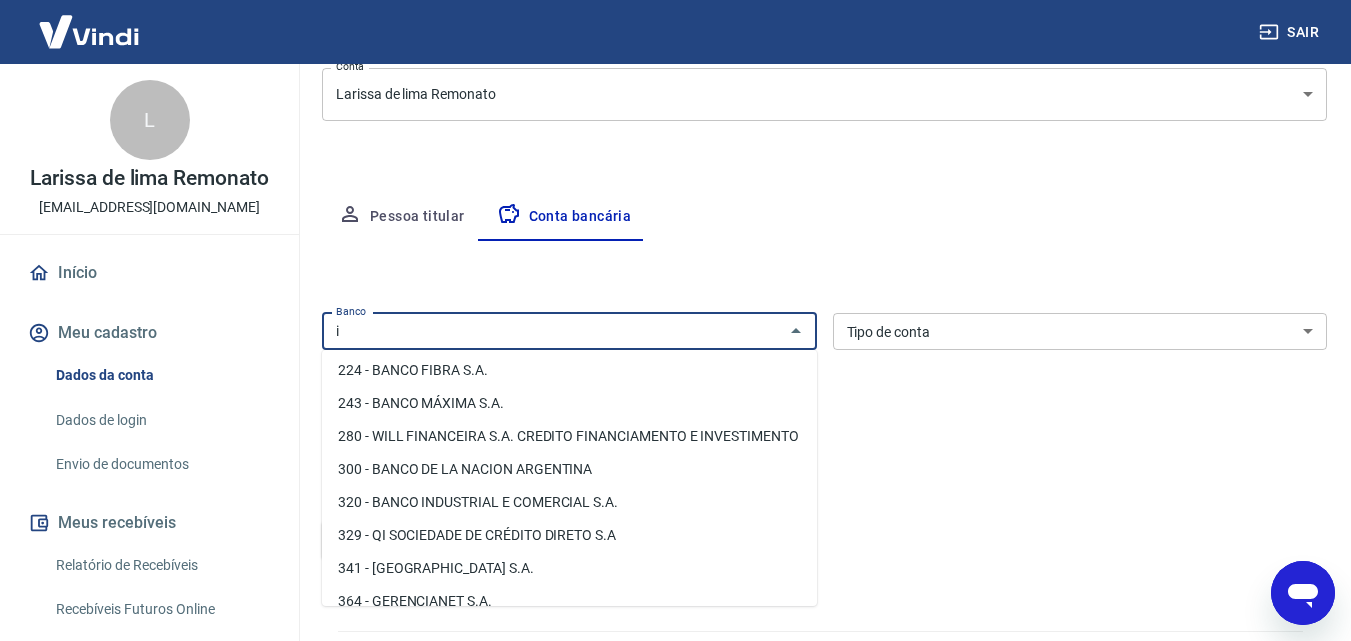 scroll, scrollTop: 1048, scrollLeft: 0, axis: vertical 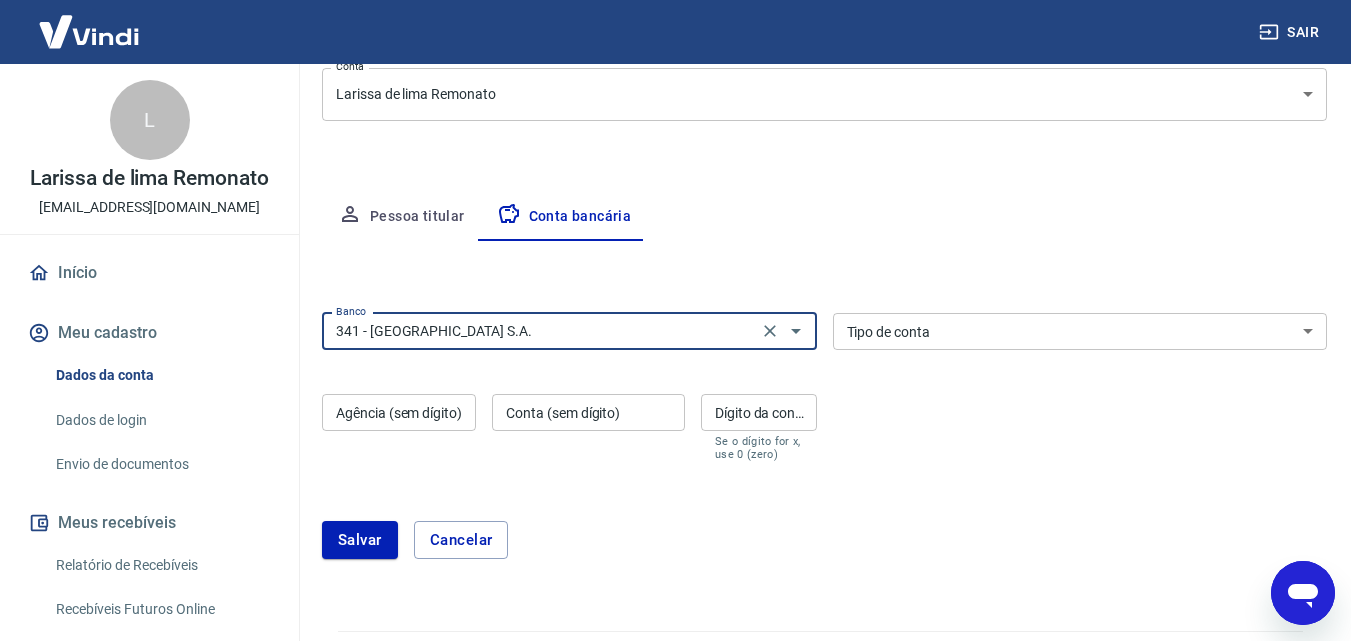 type on "341 - [GEOGRAPHIC_DATA] S.A." 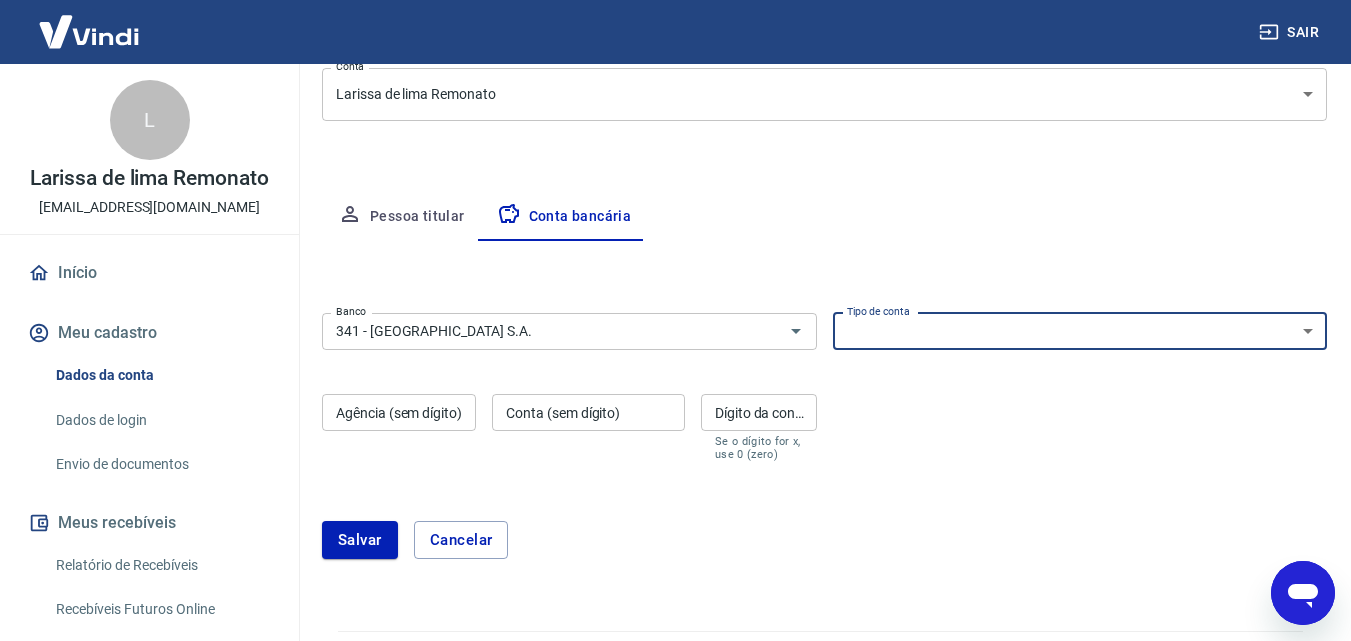 select on "1" 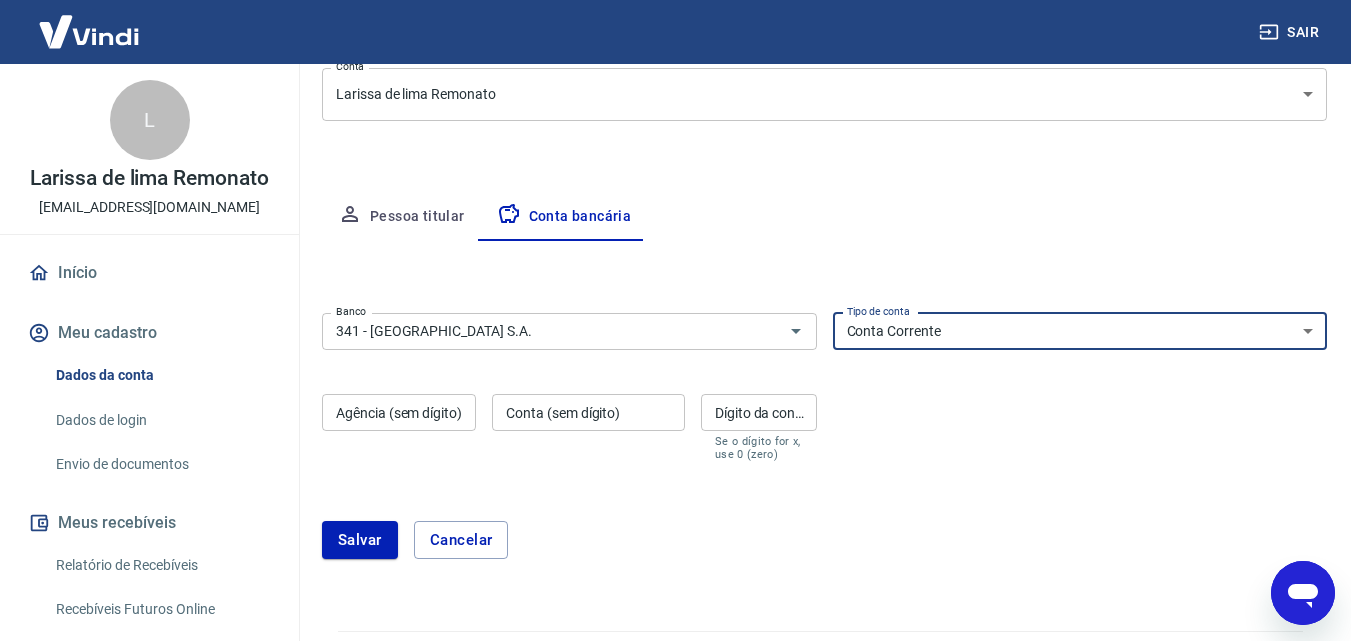 click on "Conta Corrente Conta Poupança" at bounding box center (1080, 331) 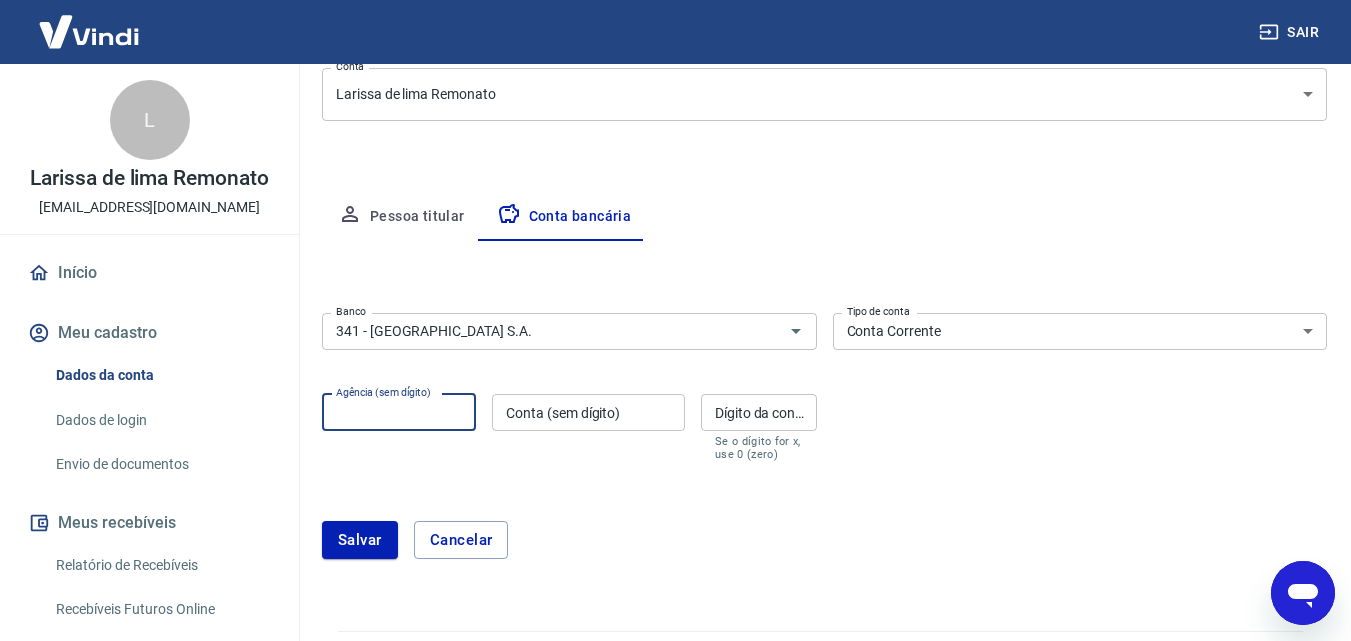 click on "Agência (sem dígito)" at bounding box center [399, 412] 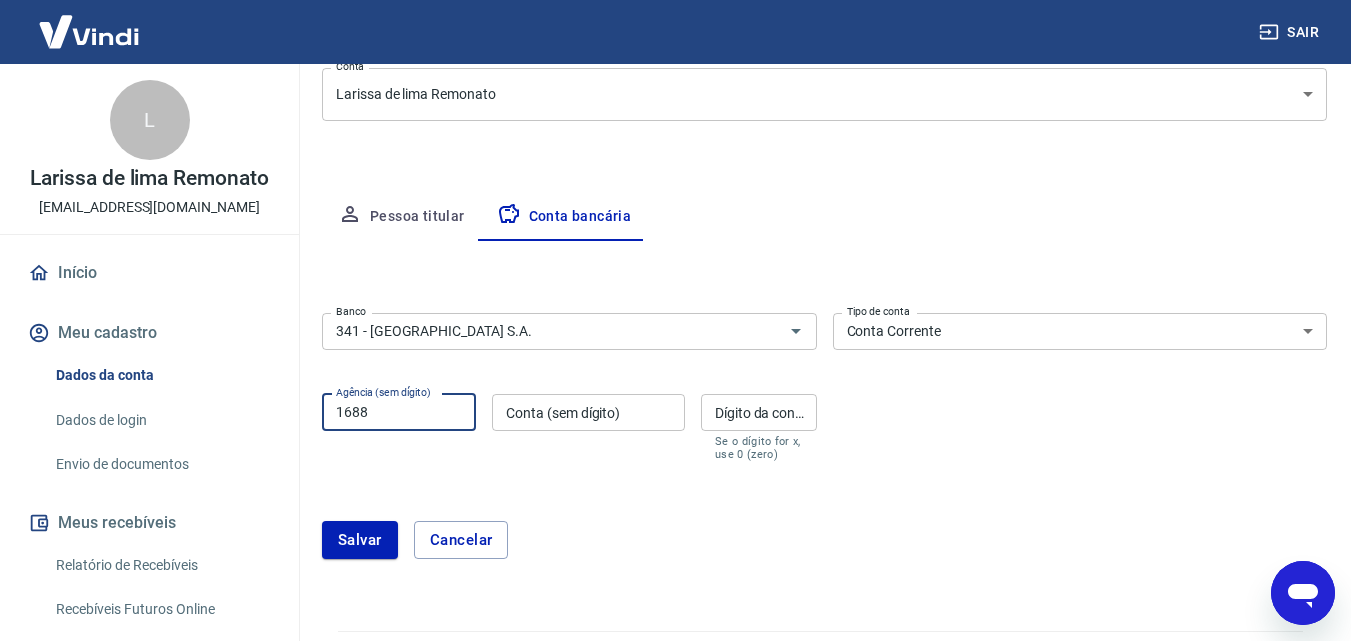 type on "1688" 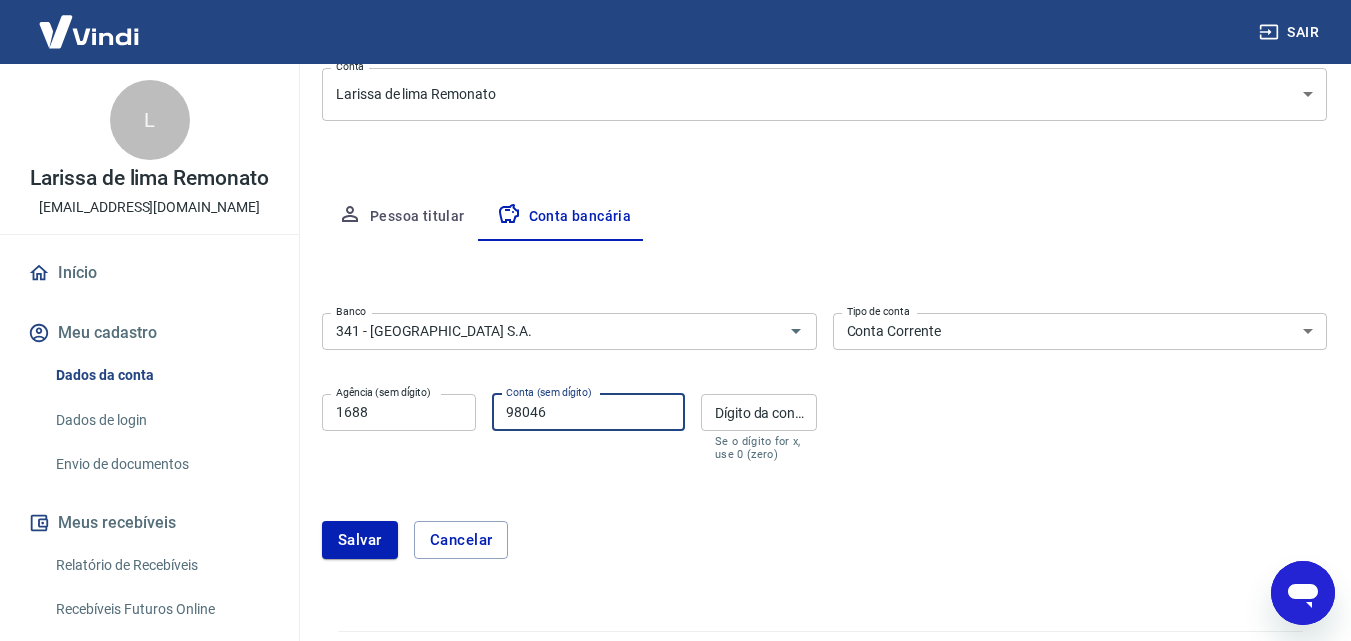 type on "98046" 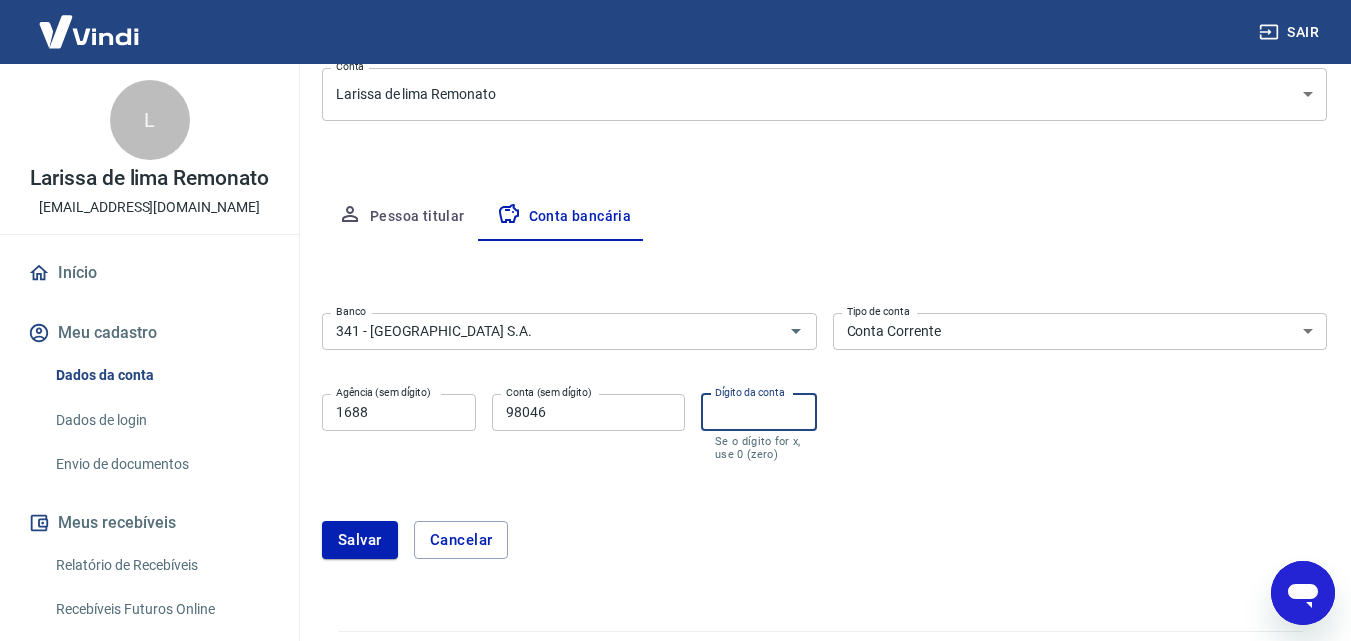 click on "Dígito da conta" at bounding box center (759, 412) 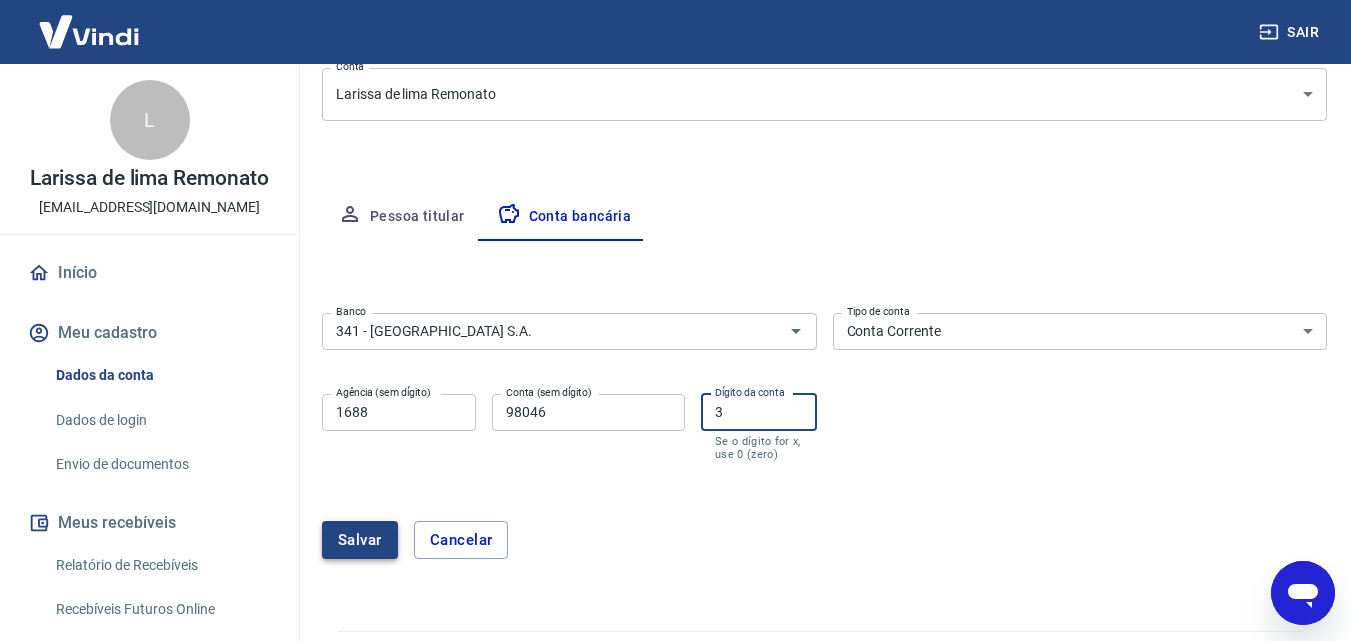 type on "3" 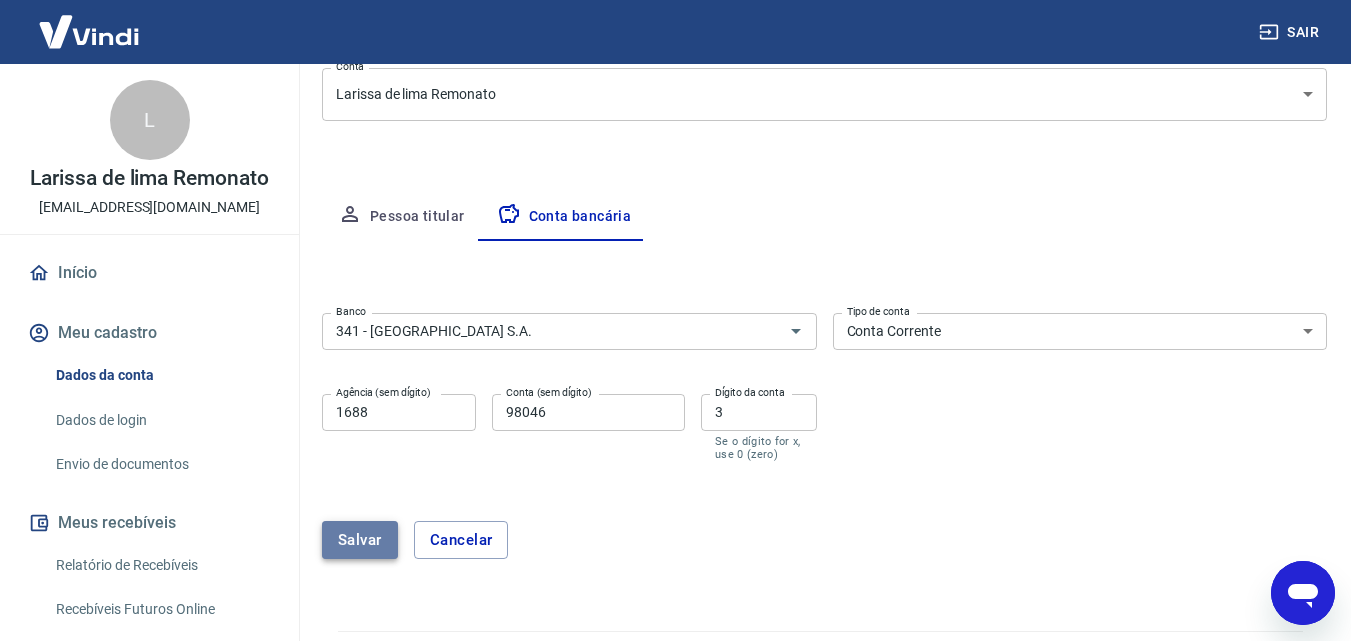 click on "Salvar" at bounding box center (360, 540) 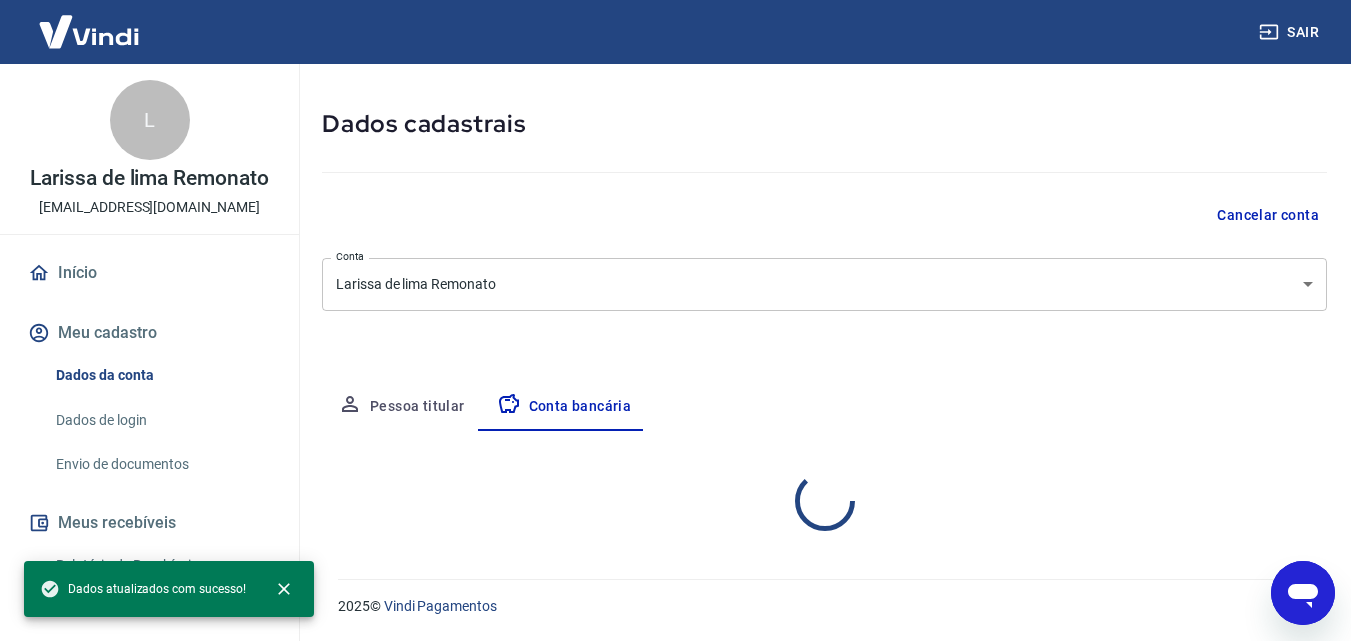 select on "1" 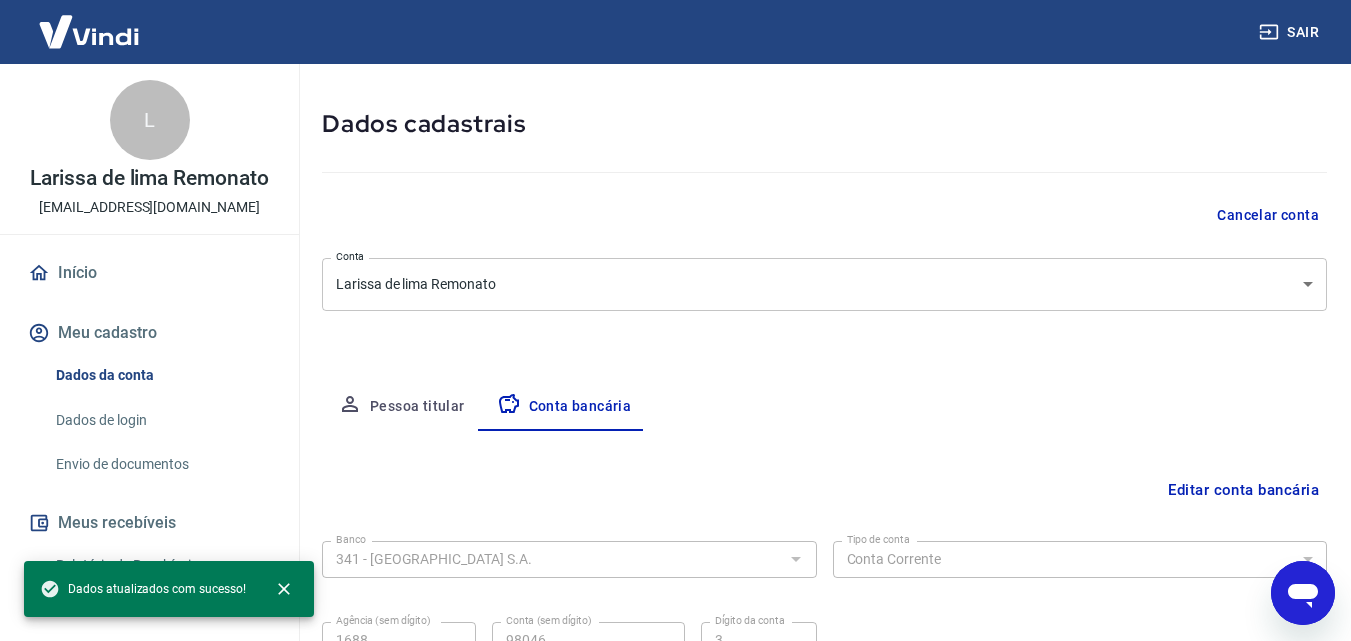 scroll, scrollTop: 266, scrollLeft: 0, axis: vertical 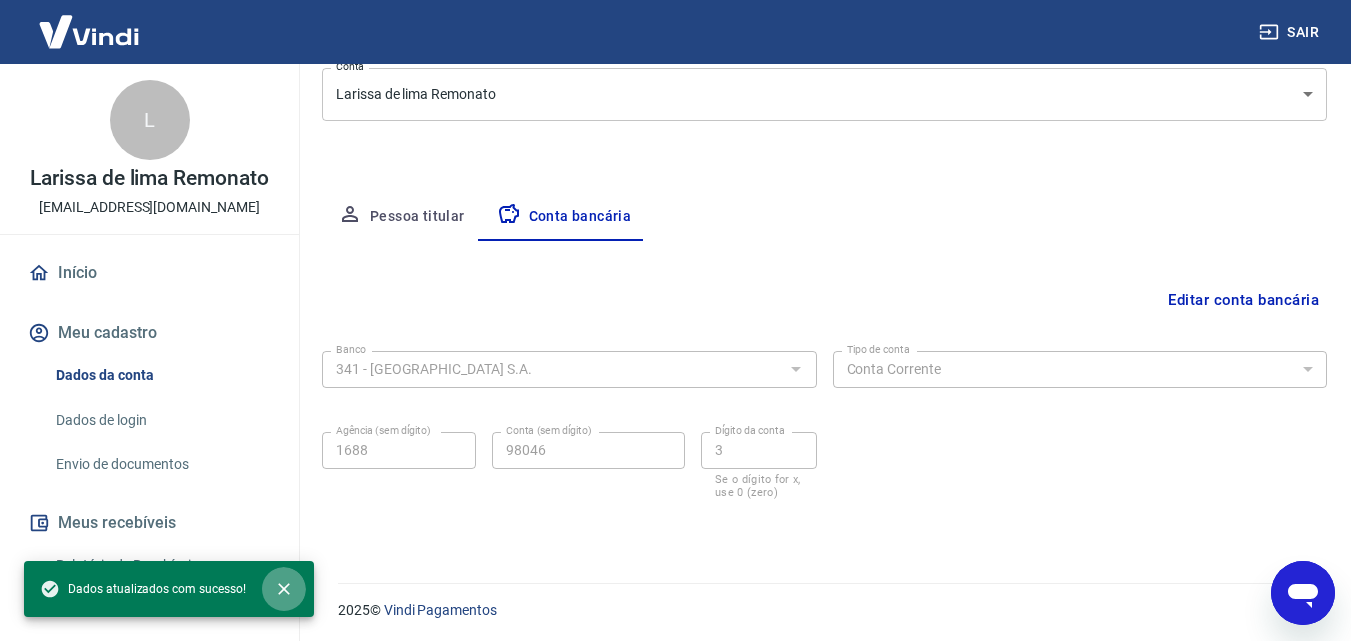 click 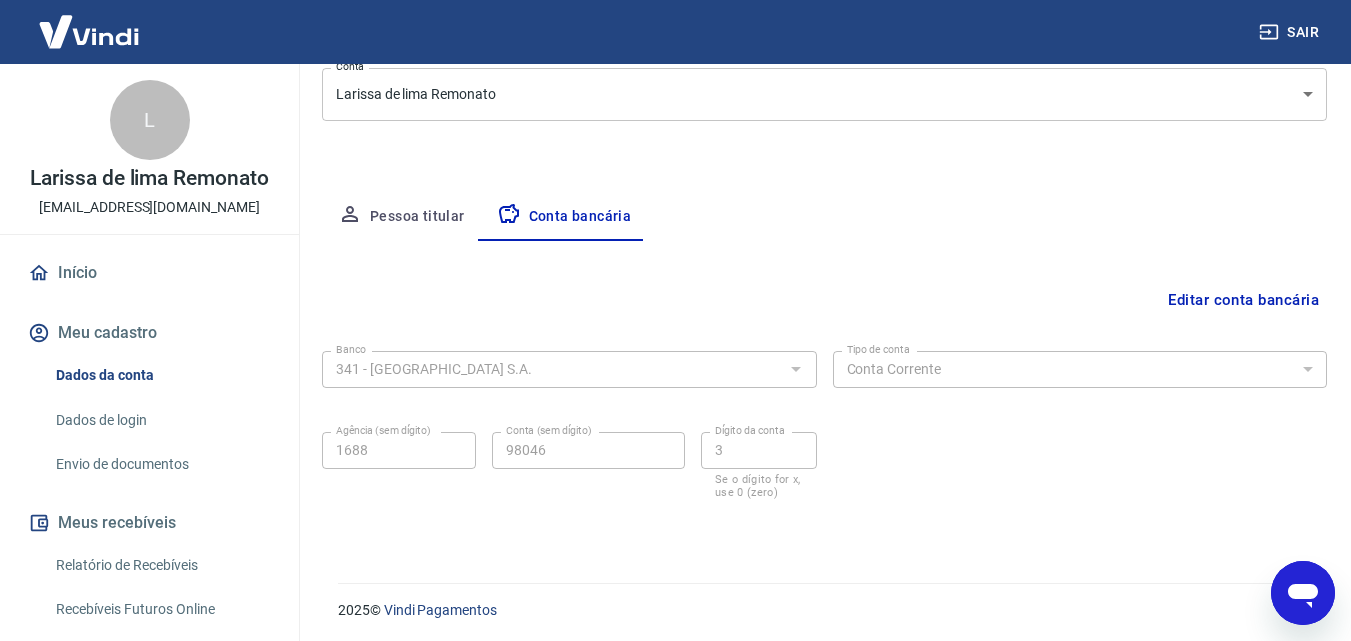scroll, scrollTop: 270, scrollLeft: 0, axis: vertical 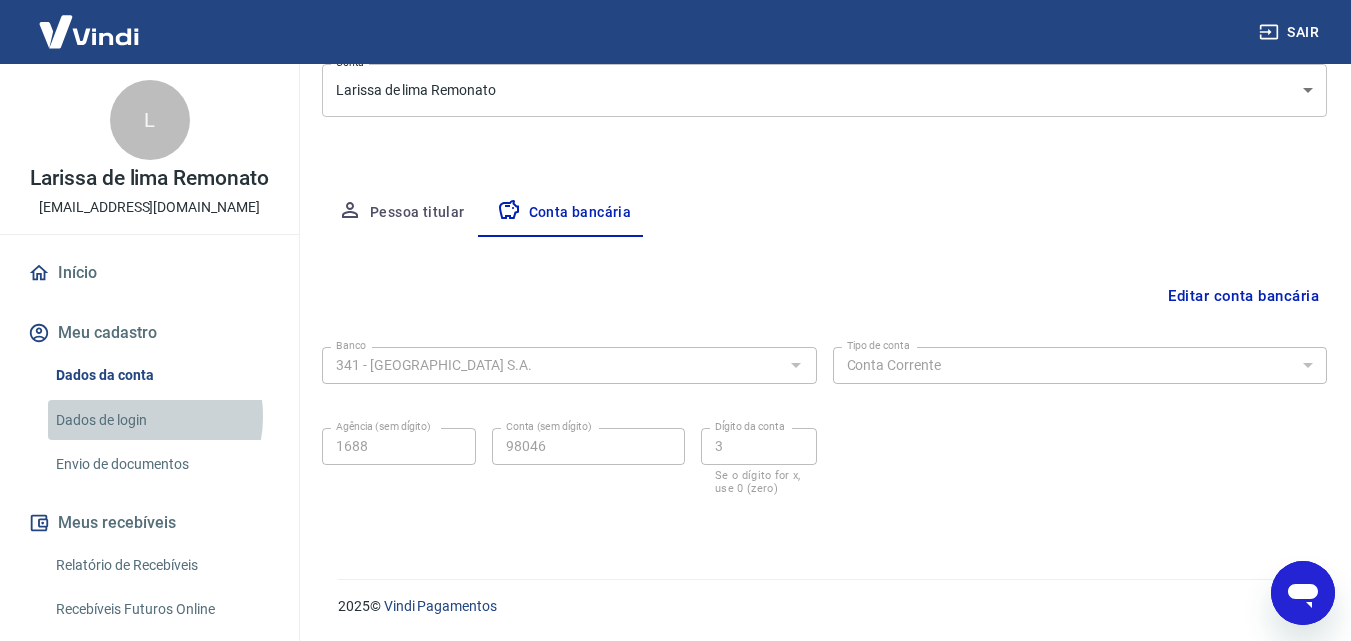 click on "Dados de login" at bounding box center (161, 420) 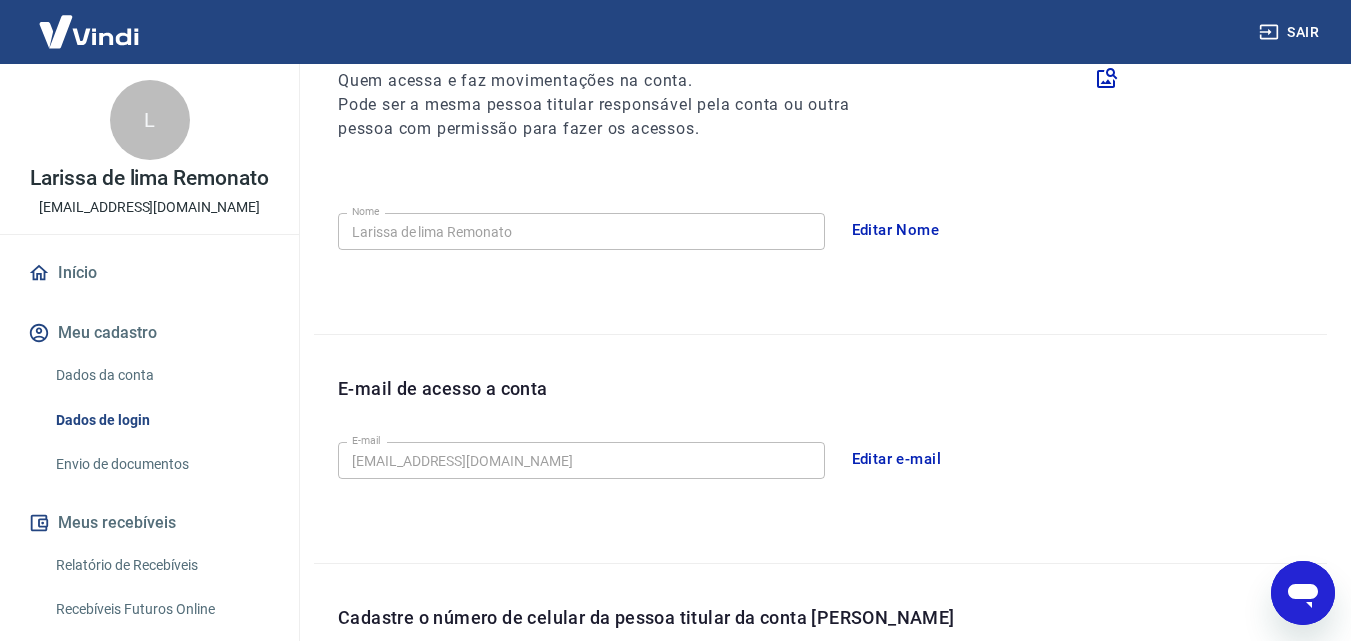 scroll, scrollTop: 624, scrollLeft: 0, axis: vertical 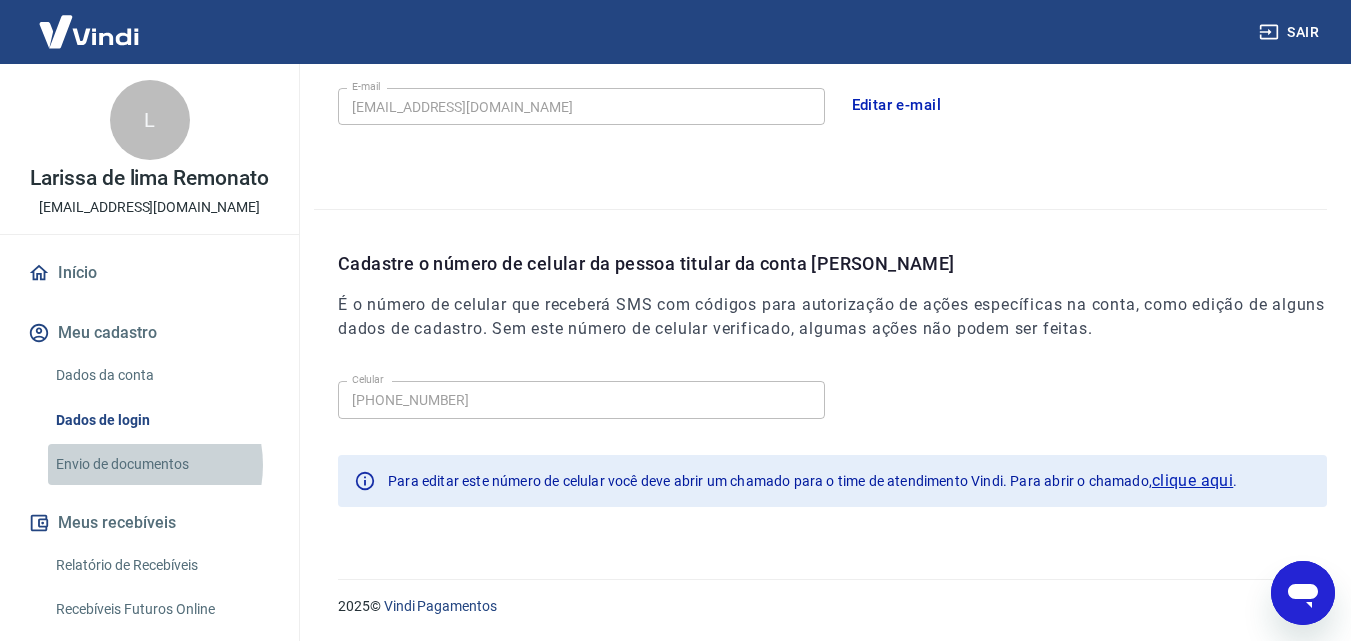 click on "Envio de documentos" at bounding box center (161, 464) 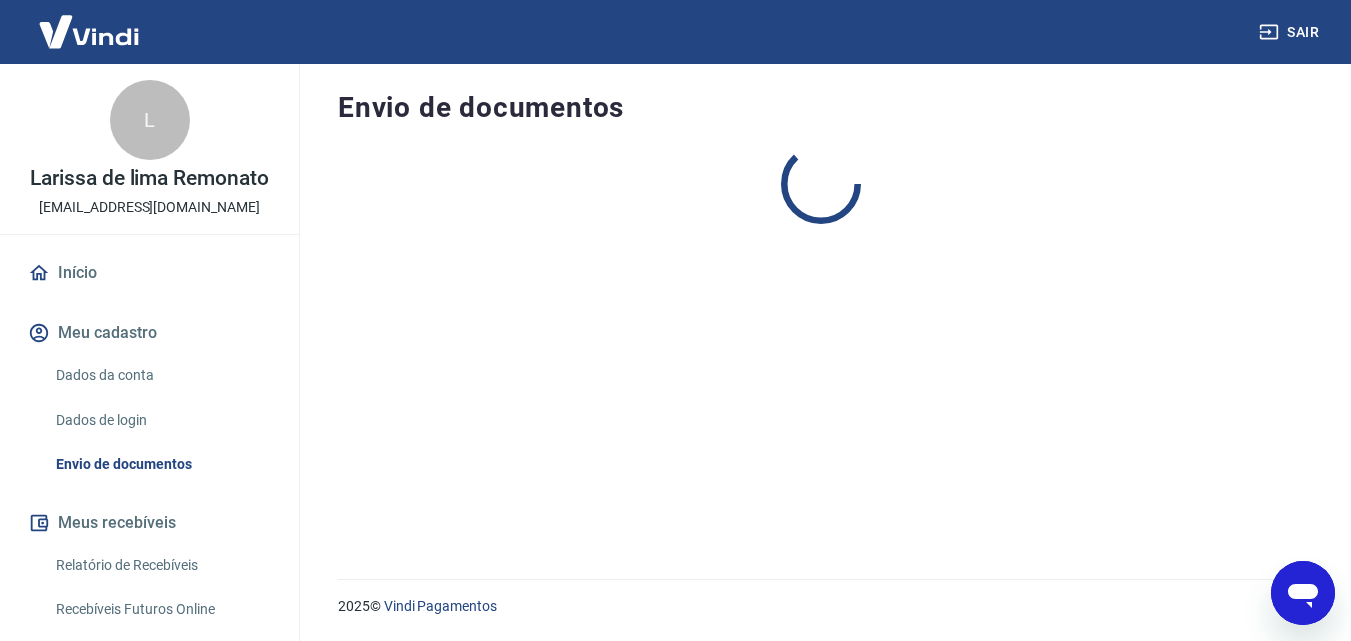 scroll, scrollTop: 0, scrollLeft: 0, axis: both 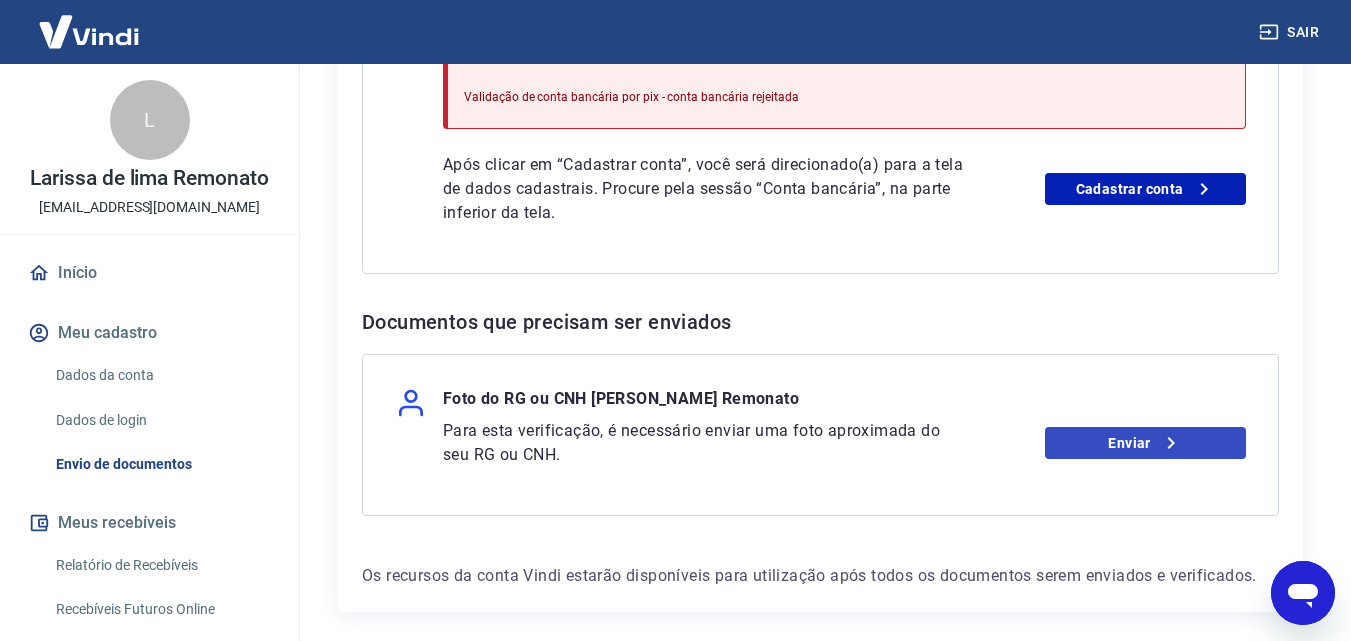 type on "x" 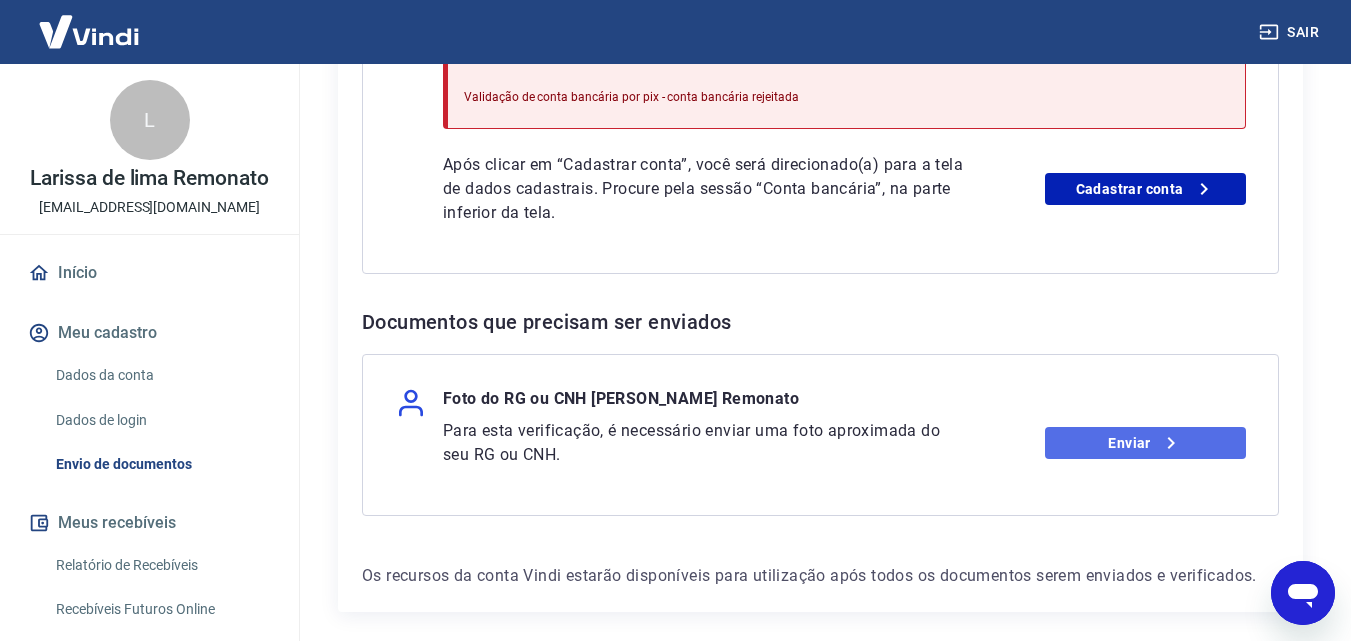 click on "Enviar" at bounding box center [1145, 443] 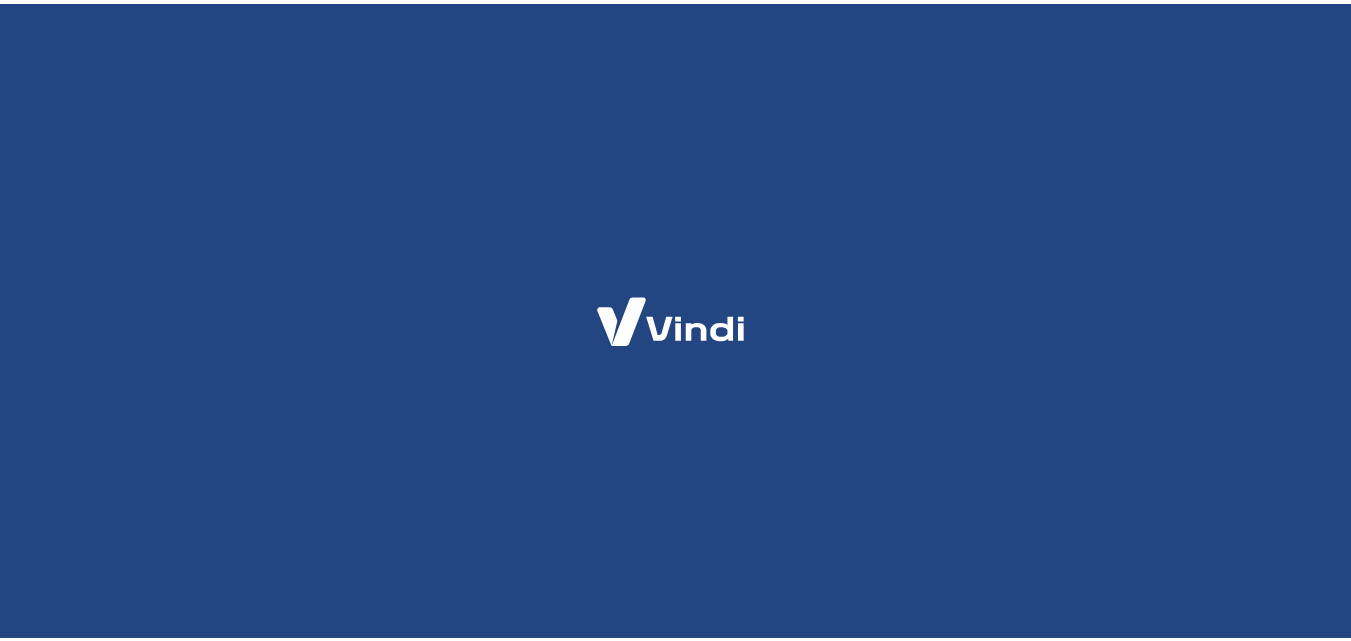 scroll, scrollTop: 0, scrollLeft: 0, axis: both 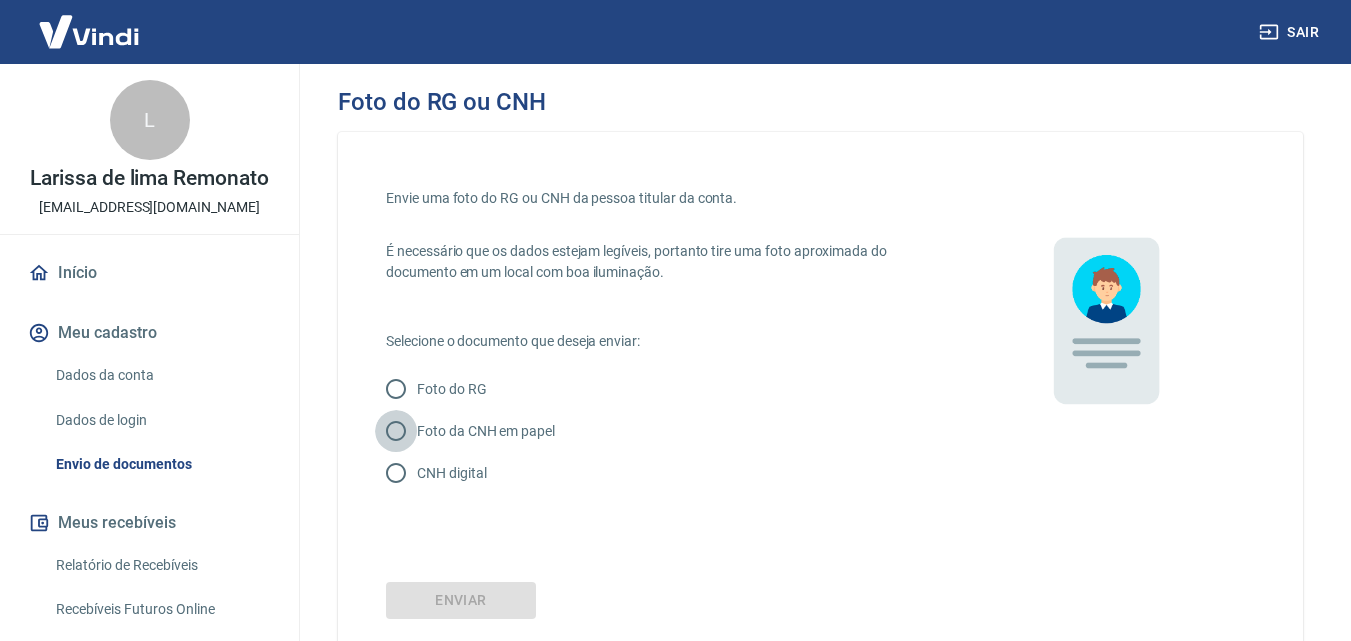 click on "Foto da CNH em papel" at bounding box center (396, 431) 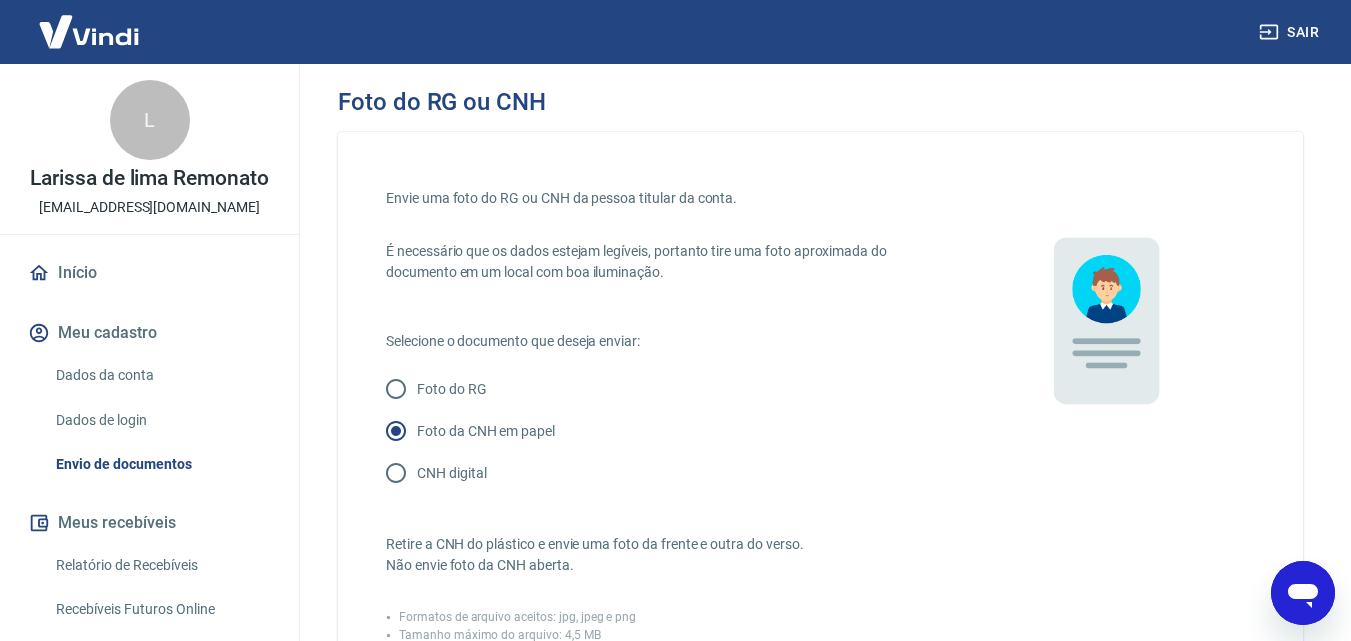 scroll, scrollTop: 0, scrollLeft: 0, axis: both 